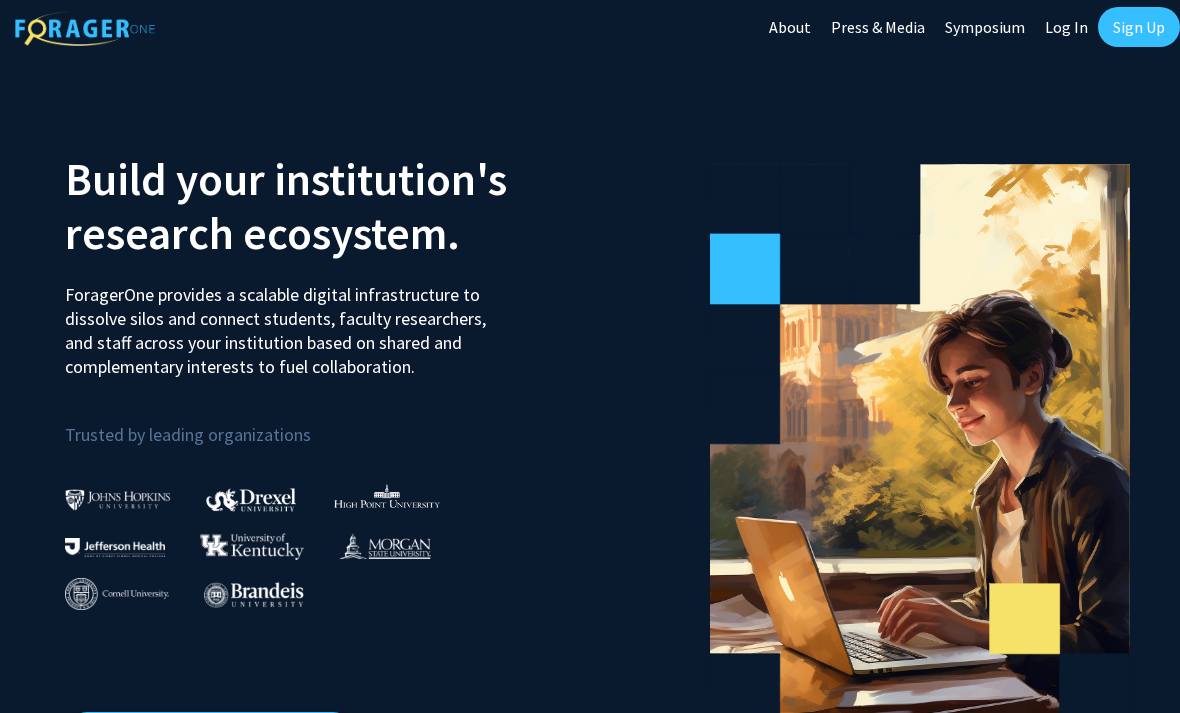 scroll, scrollTop: 0, scrollLeft: 0, axis: both 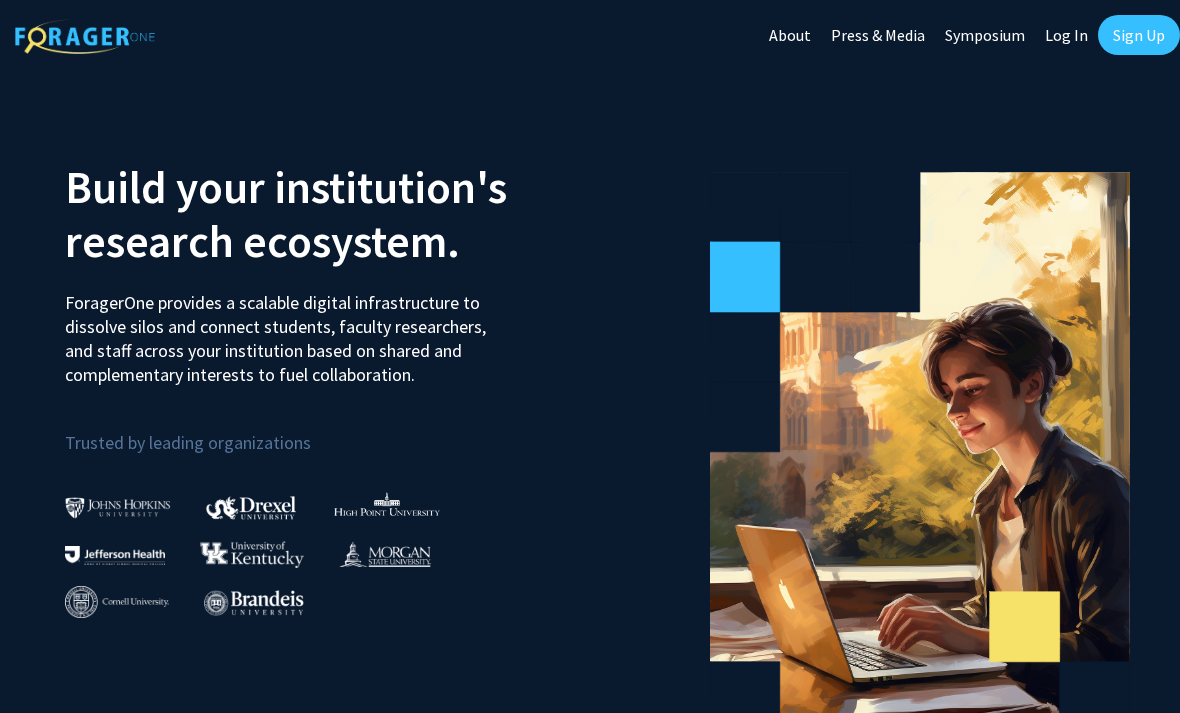click on "Log In" 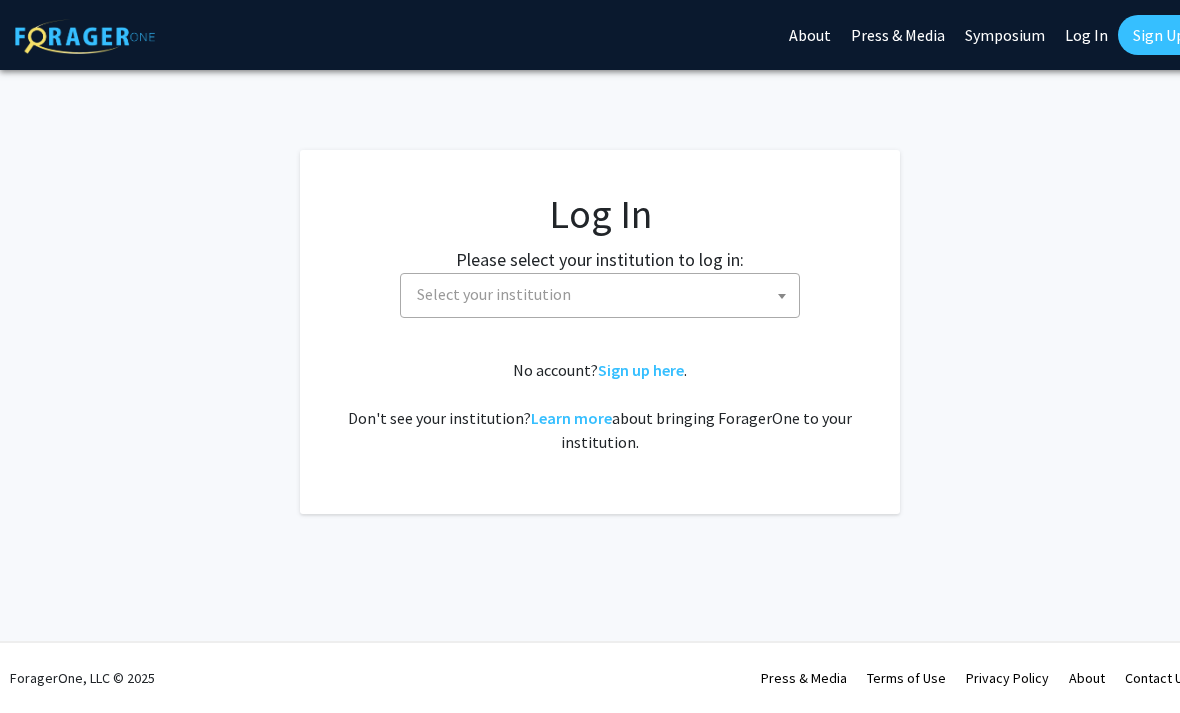 click on "Select your institution" at bounding box center (604, 294) 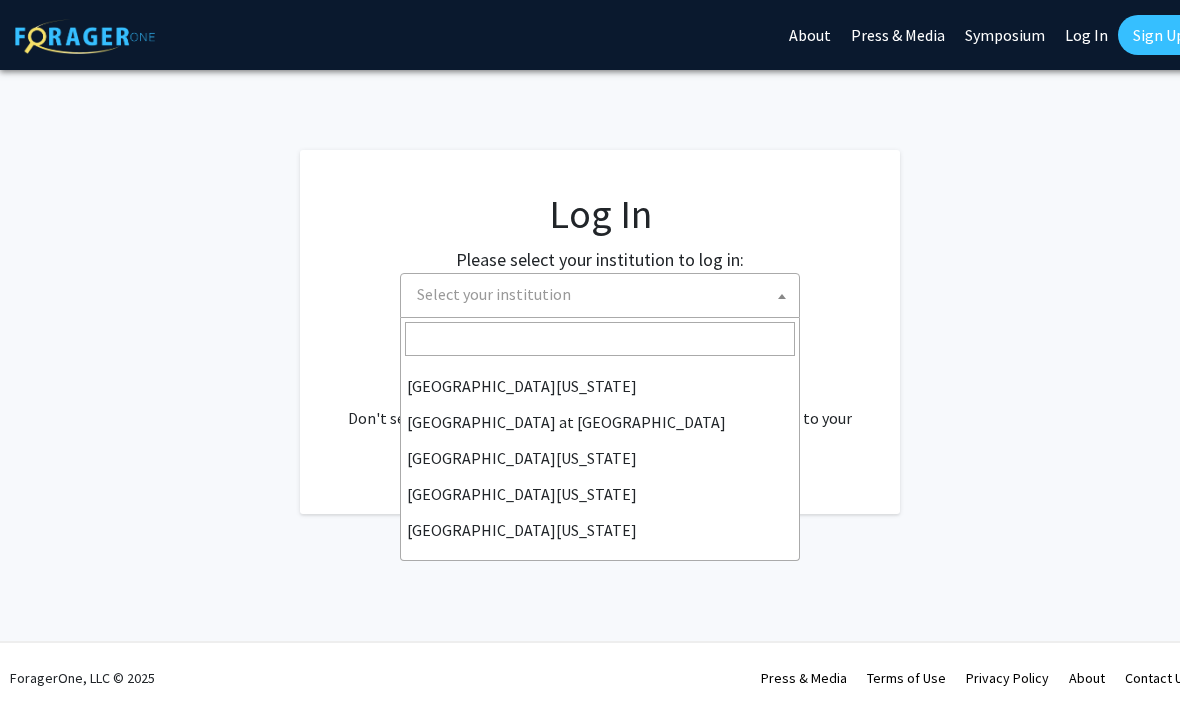 scroll, scrollTop: 700, scrollLeft: 0, axis: vertical 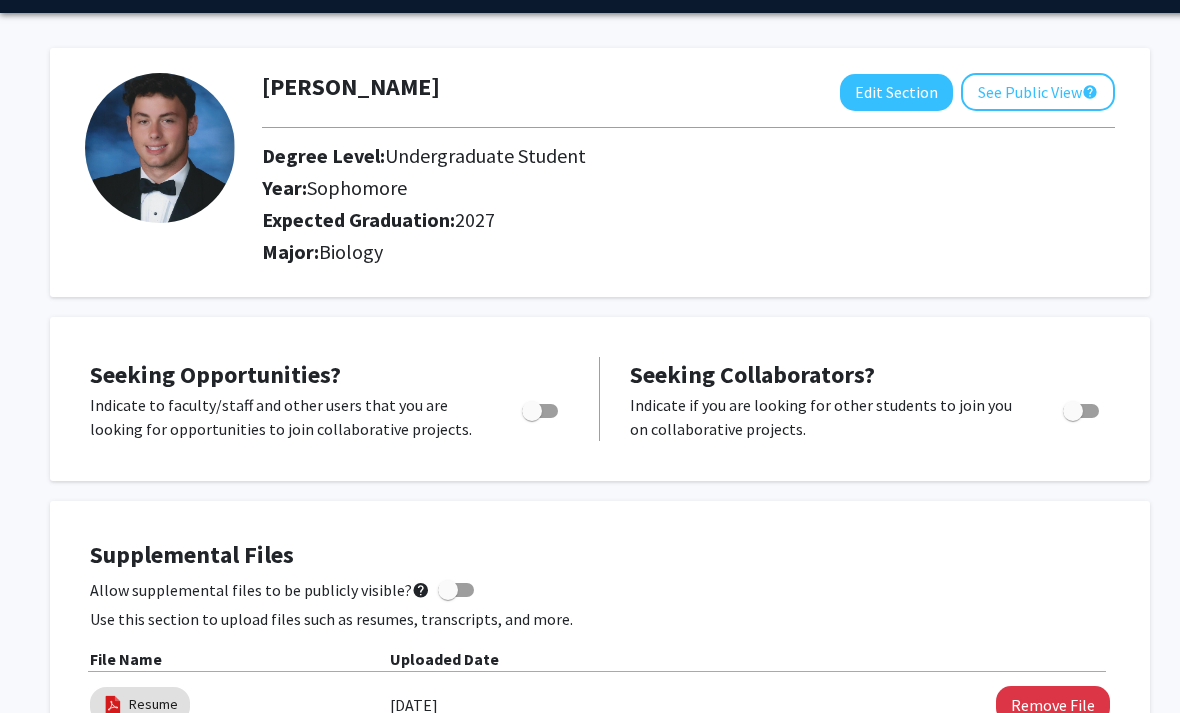 click on "Edit Section" 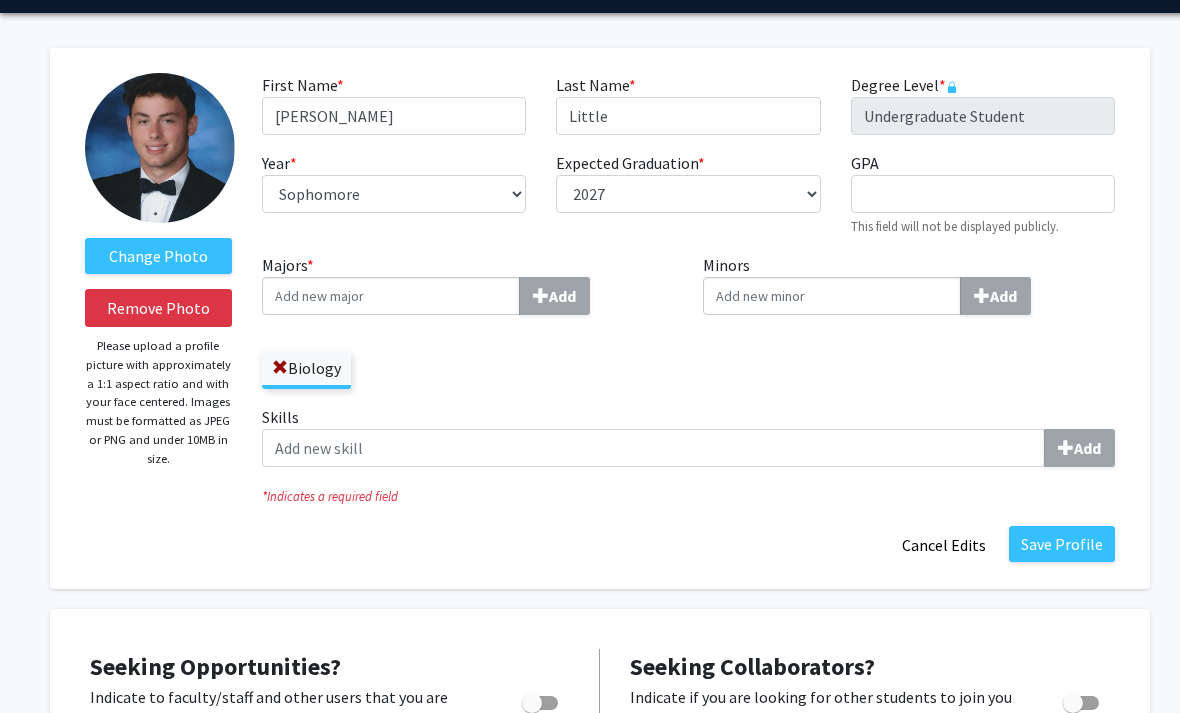 scroll, scrollTop: 59, scrollLeft: 0, axis: vertical 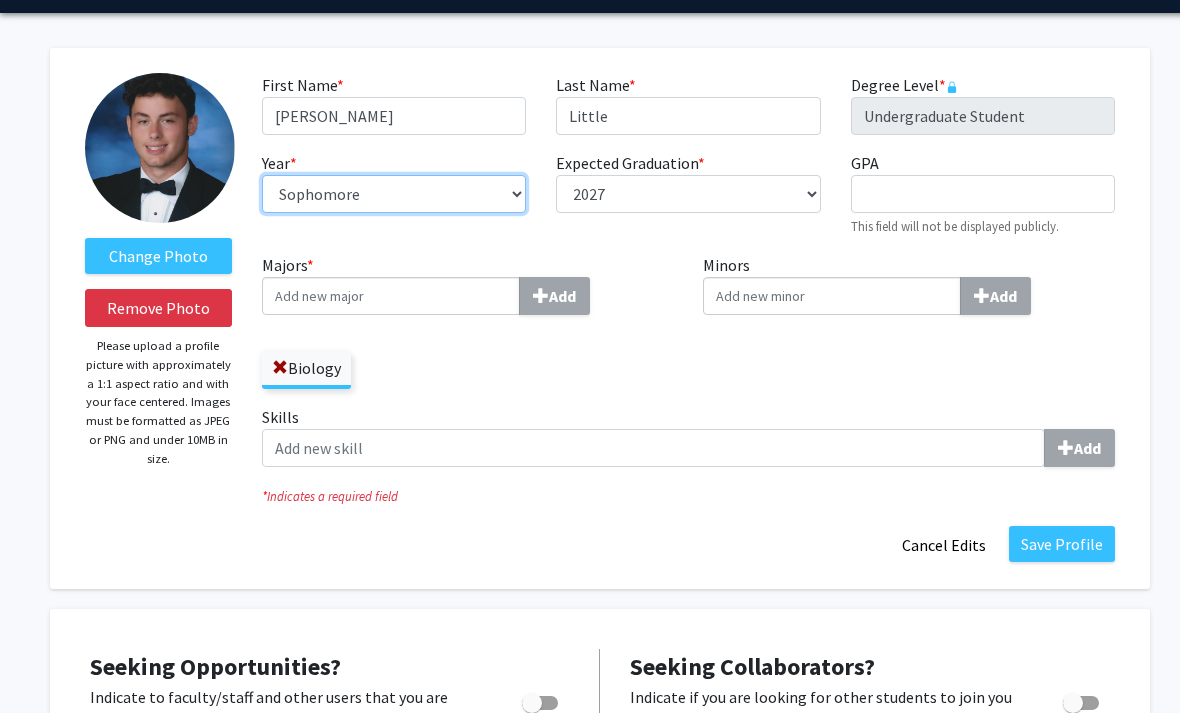 click on "---  First-year   Sophomore   Junior   Senior   Postbaccalaureate Certificate" at bounding box center [394, 194] 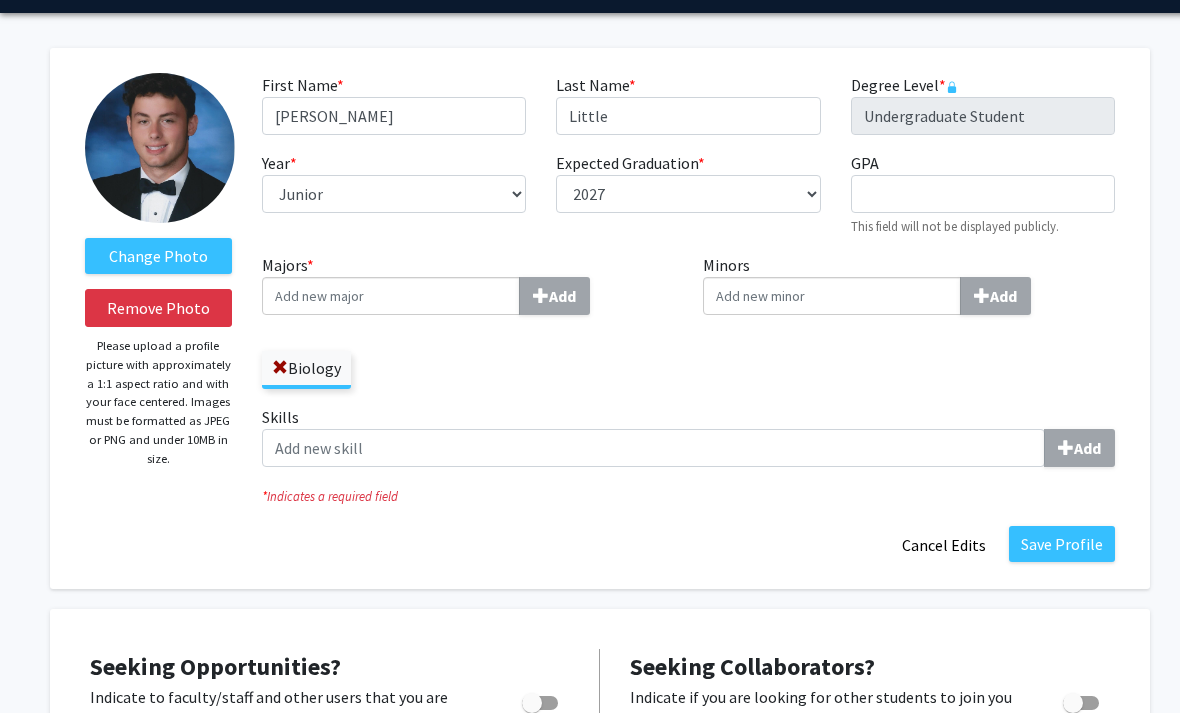 click on "Change Photo   Remove Photo   Please upload a profile picture with approximately a 1:1 aspect ratio and with your face centered. Images must be formatted as JPEG or PNG and under 10MB in size." 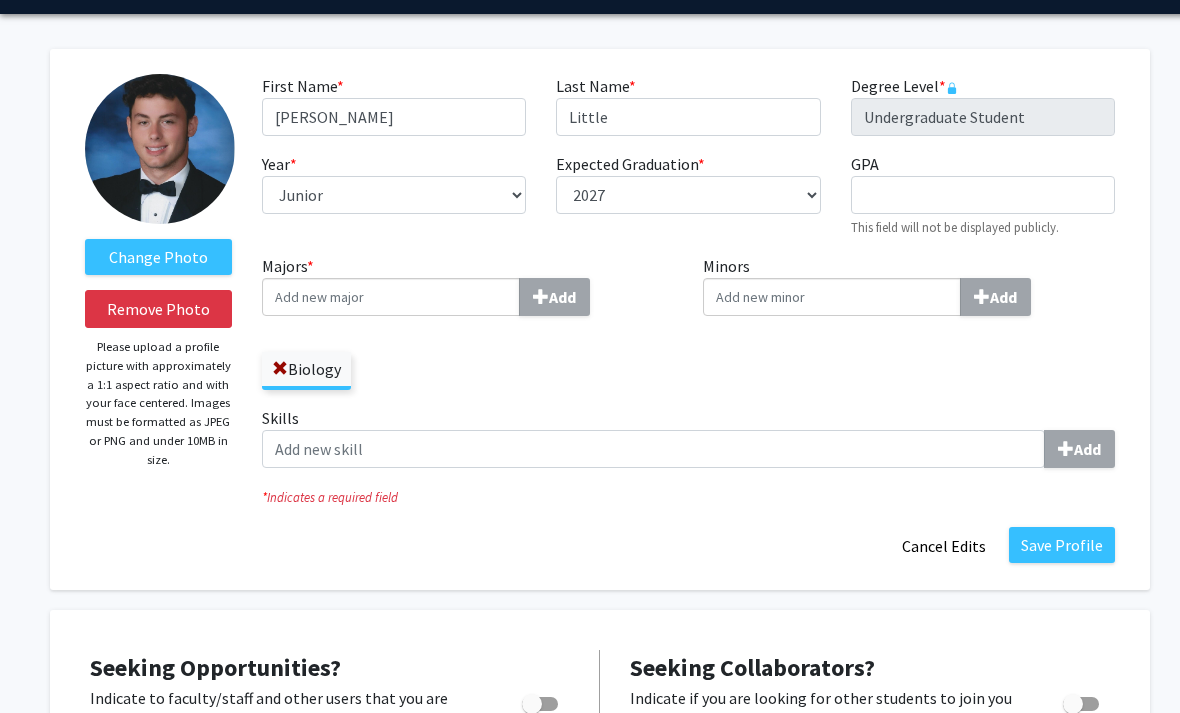 click on "Change Photo   Remove Photo   Please upload a profile picture with approximately a 1:1 aspect ratio and with your face centered. Images must be formatted as JPEG or PNG and under 10MB in size.   First Name  * required [PERSON_NAME]  Last Name  * required Little  Degree Level  * required Undergraduate Student  Year  * required ---  First-year   Sophomore   Junior   Senior   Postbaccalaureate Certificate   Expected Graduation  * required ---  2018   2019   2020   2021   2022   2023   2024   2025   2026   2027   2028   2029   2030   2031   GPA  required  This field will not be displayed publicly.   Majors  * Add  Biology   Minors  Add  Skills  Add *  Indicates a required field  Save Profile   Cancel Edits" 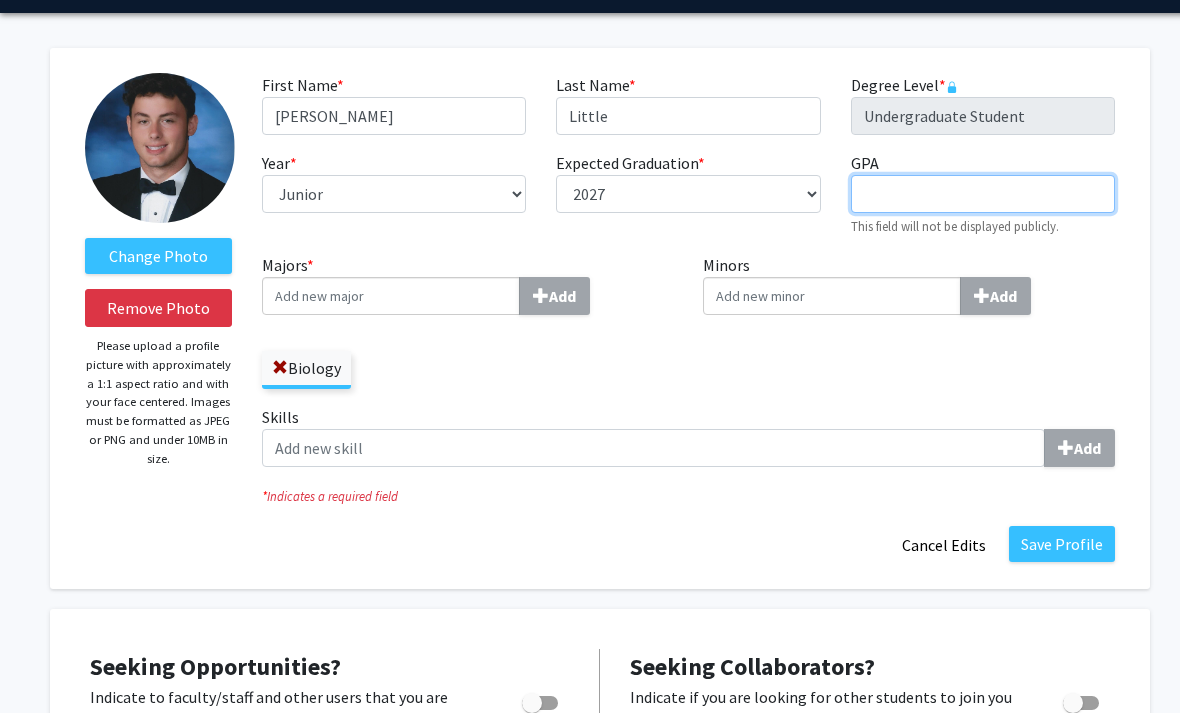 click on "GPA  required" at bounding box center [983, 195] 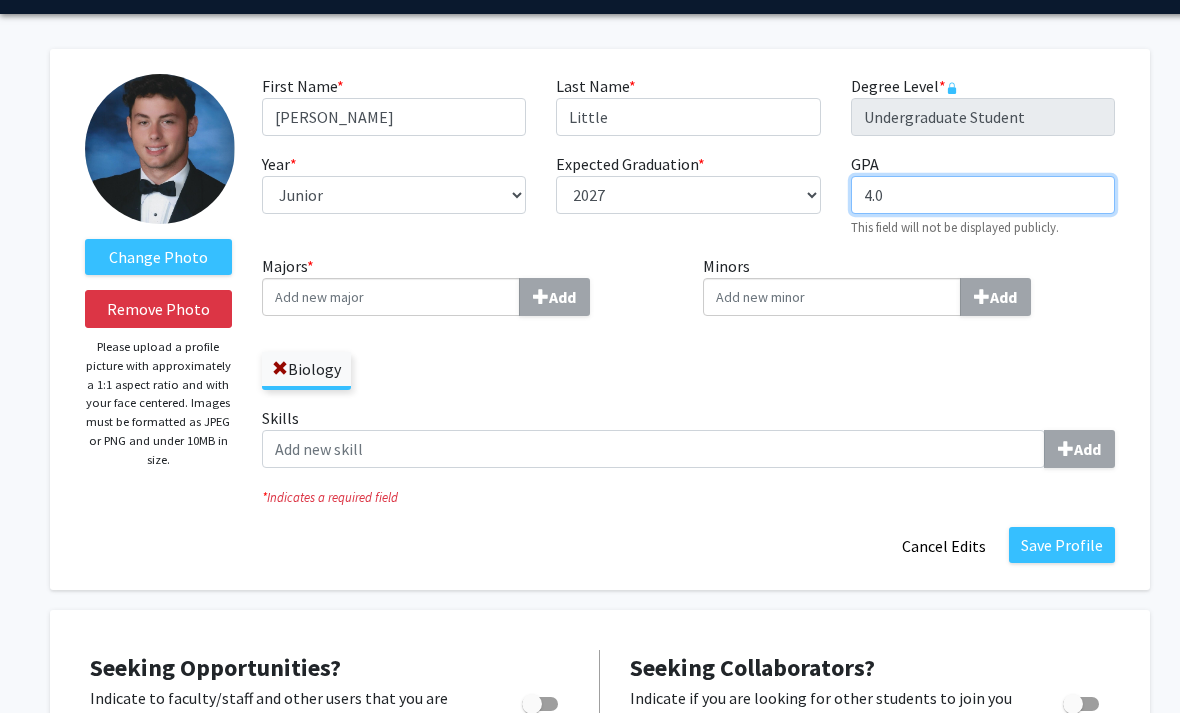 type on "4.0" 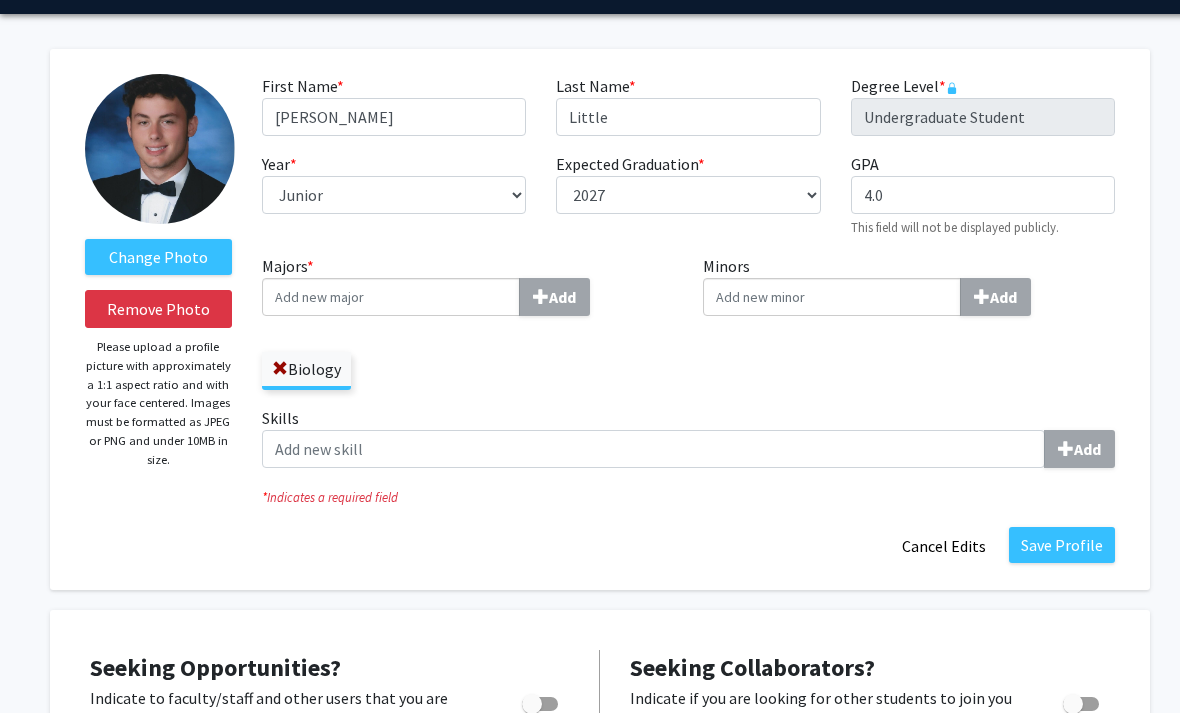 click on "Add" 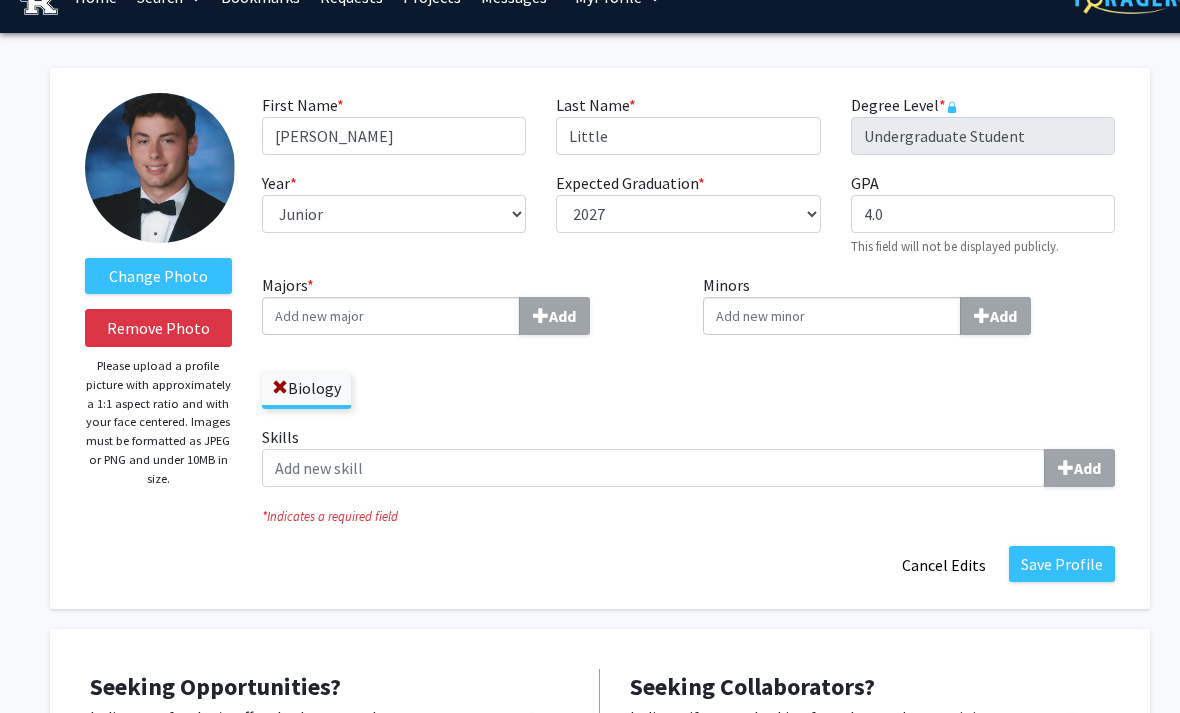 scroll, scrollTop: 44, scrollLeft: 0, axis: vertical 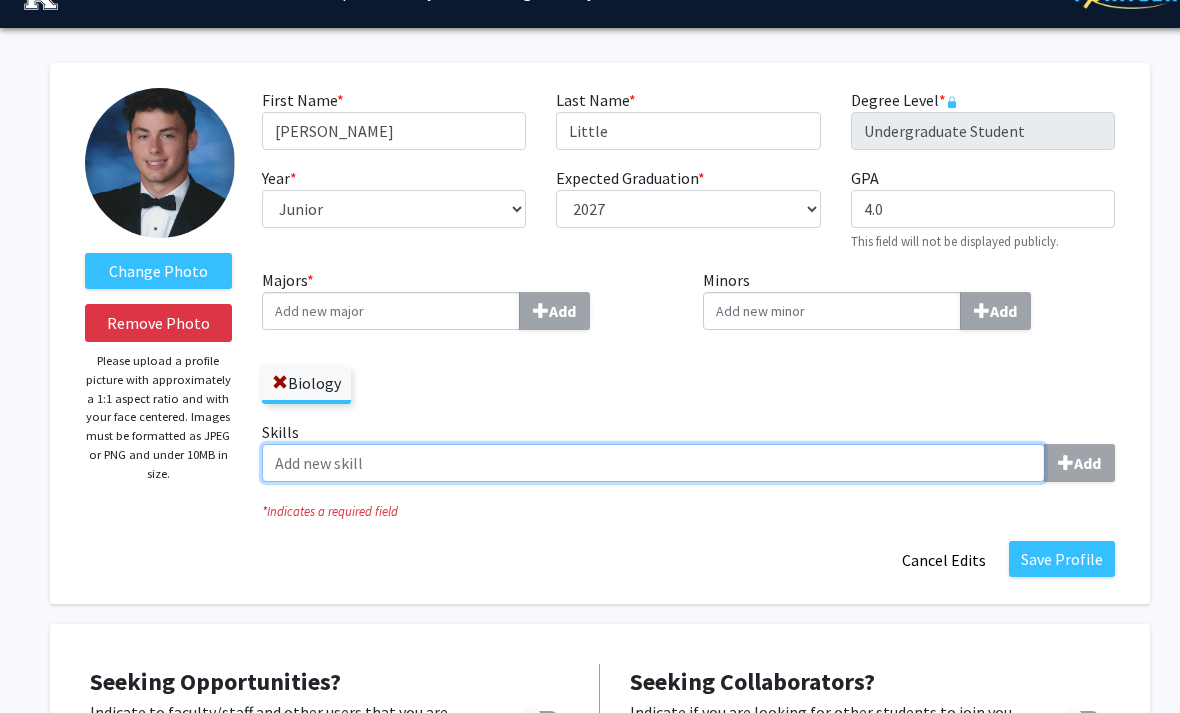 click on "Skills  Add" 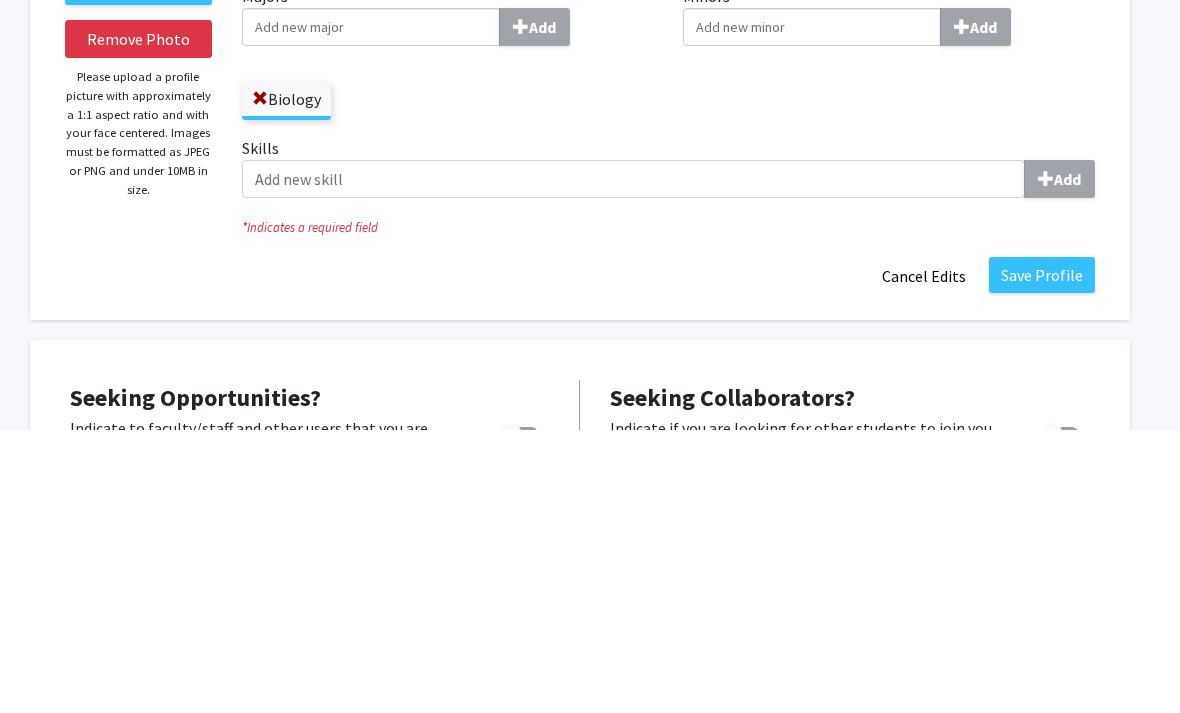 scroll, scrollTop: 328, scrollLeft: 20, axis: both 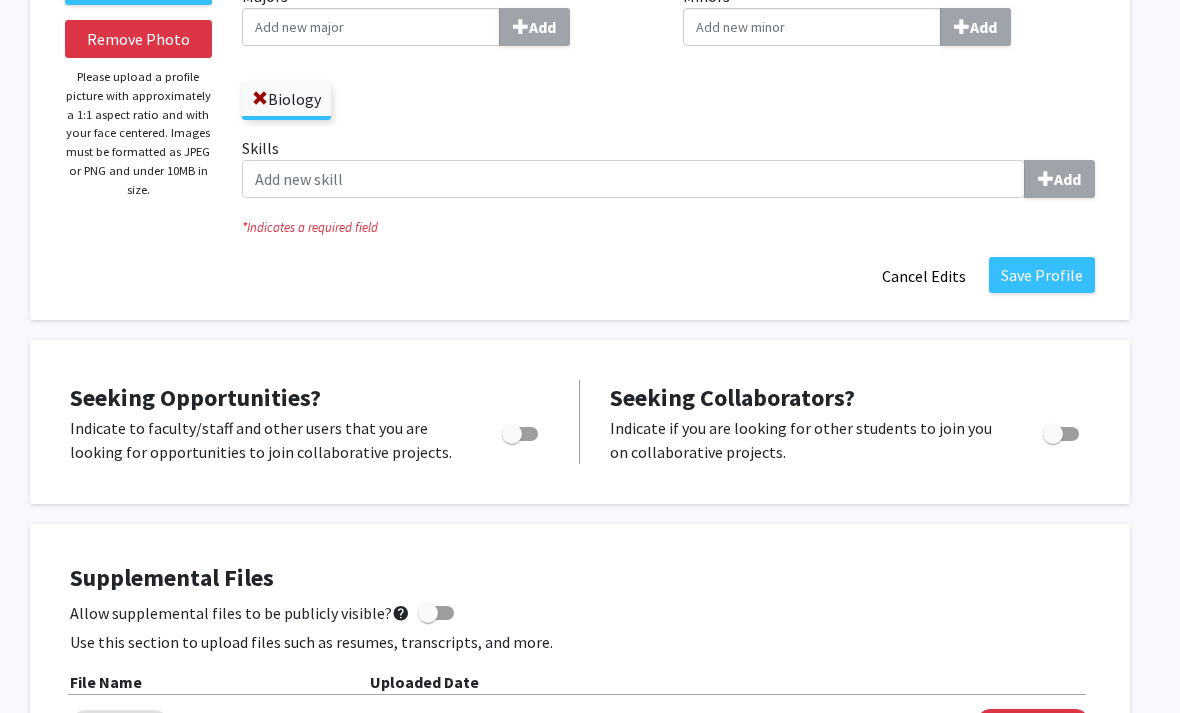 click on "Change Photo   Remove Photo   Please upload a profile picture with approximately a 1:1 aspect ratio and with your face centered. Images must be formatted as JPEG or PNG and under 10MB in size.   First Name  * required [PERSON_NAME]  Last Name  * required Little  Degree Level  * required Undergraduate Student  Year  * required ---  First-year   Sophomore   Junior   Senior   Postbaccalaureate Certificate   Expected Graduation  * required ---  2018   2019   2020   2021   2022   2023   2024   2025   2026   2027   2028   2029   2030   2031   GPA  required 4.0  This field will not be displayed publicly.   Majors  * Add  Biology   Minors  Add  Skills  Add *  Indicates a required field  Save Profile   Cancel Edits  Seeking Opportunities?  Indicate to faculty/staff and other users that you are looking for opportunities to join collaborative projects.    Seeking Collaborators?  Indicate if you are looking for other students to join you on collaborative projects.       Supplemental Files   help  File Name Uploaded Date About" 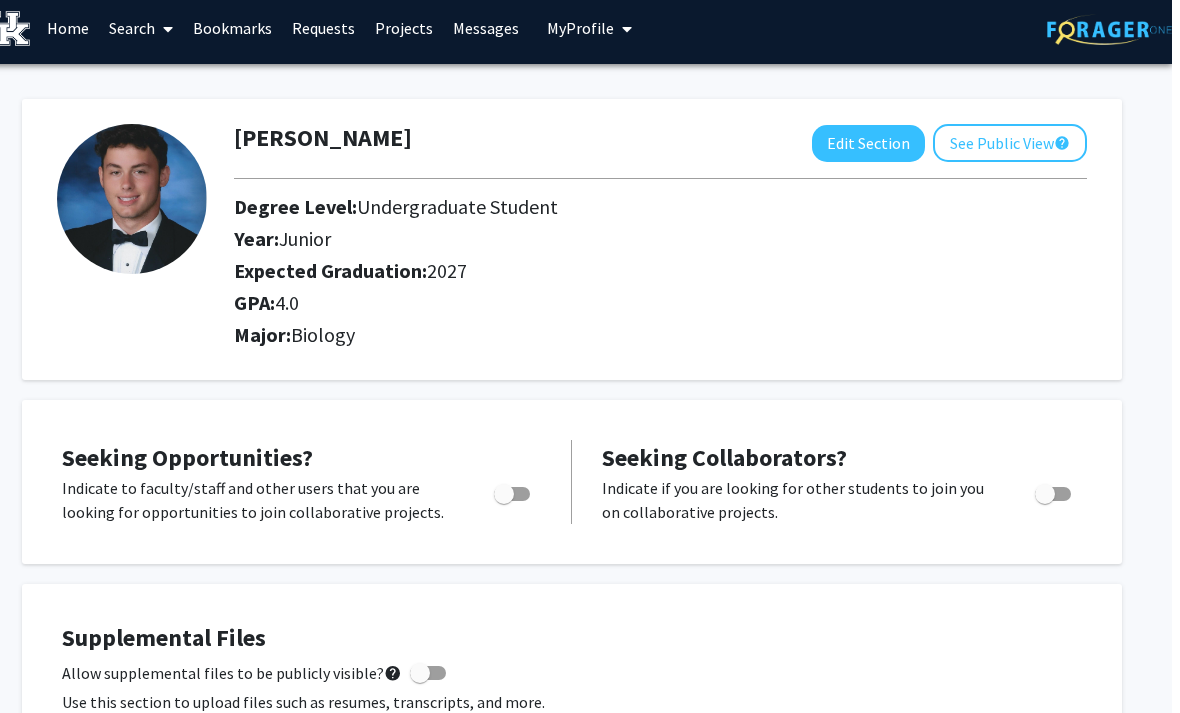 scroll, scrollTop: 0, scrollLeft: 20, axis: horizontal 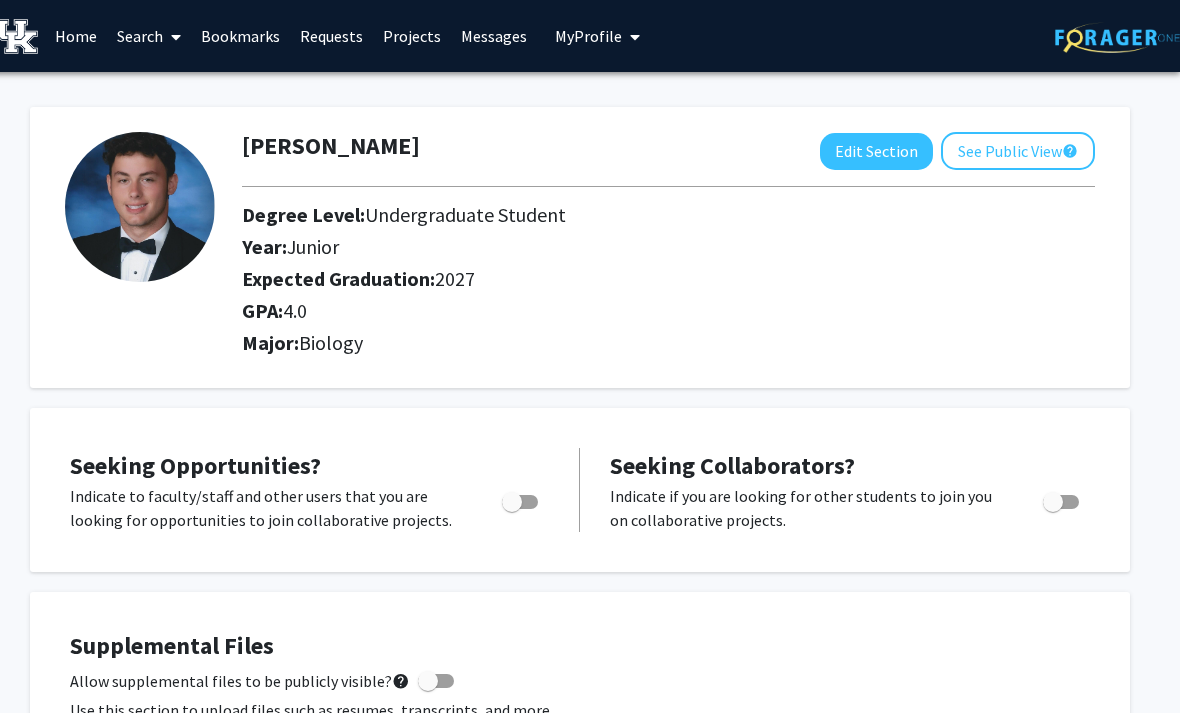 click on "My   Profile" at bounding box center (597, 36) 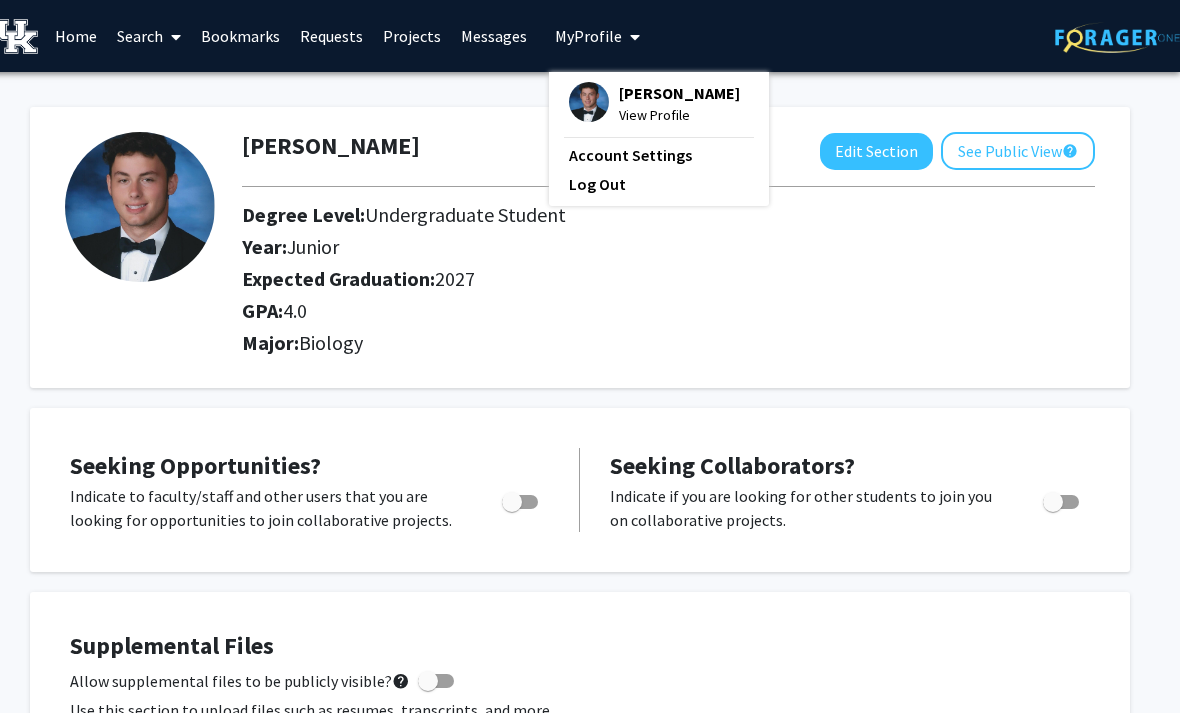 click on "View Profile" at bounding box center [679, 115] 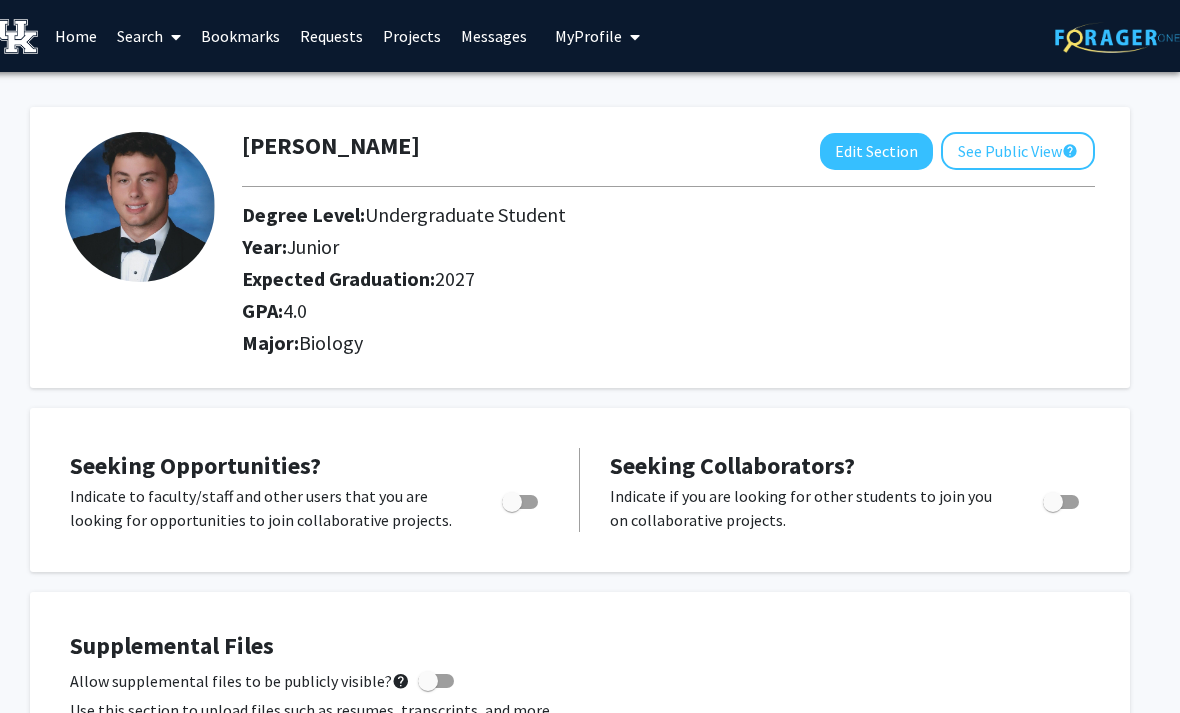 click on "My   Profile" at bounding box center [588, 36] 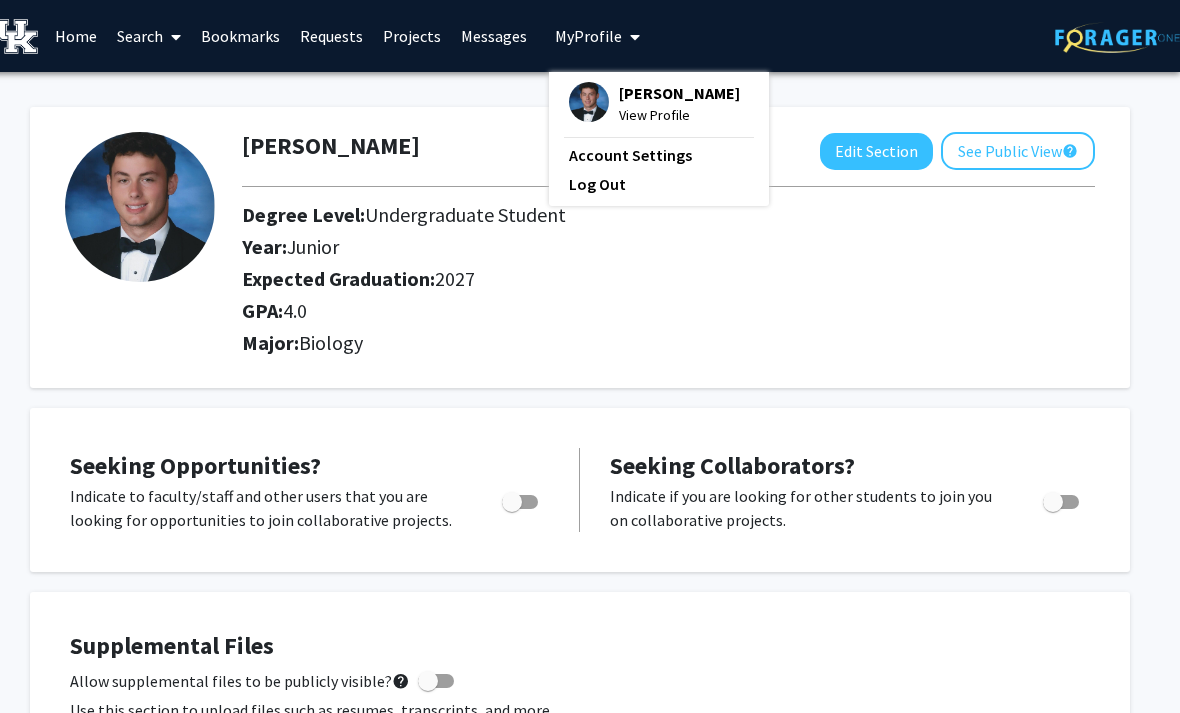 click on "View Profile" at bounding box center (679, 115) 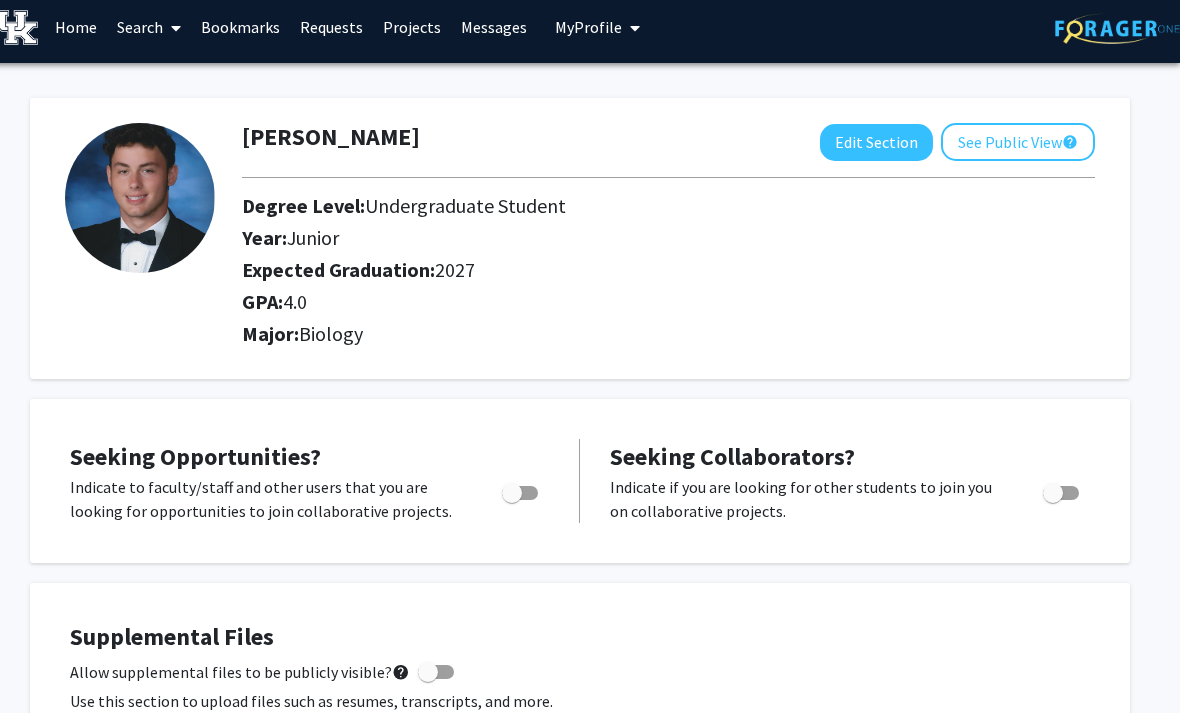 scroll, scrollTop: 0, scrollLeft: 20, axis: horizontal 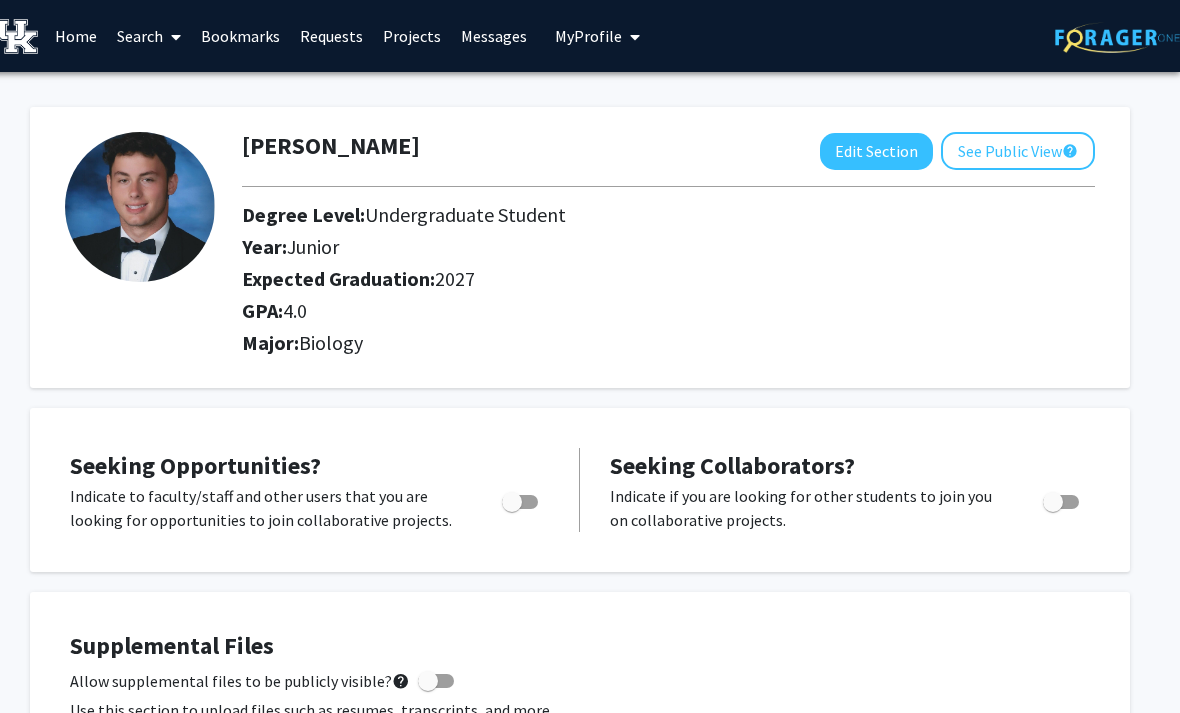 click on "See Public View  help" 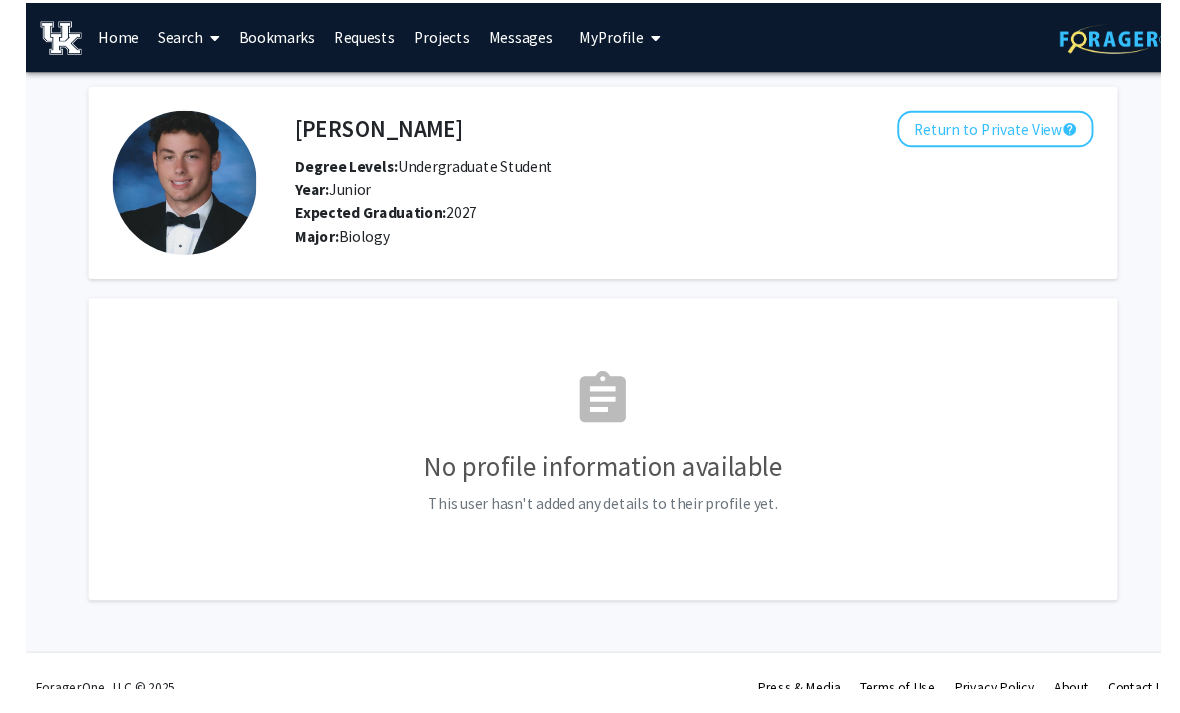 scroll, scrollTop: 6, scrollLeft: 1, axis: both 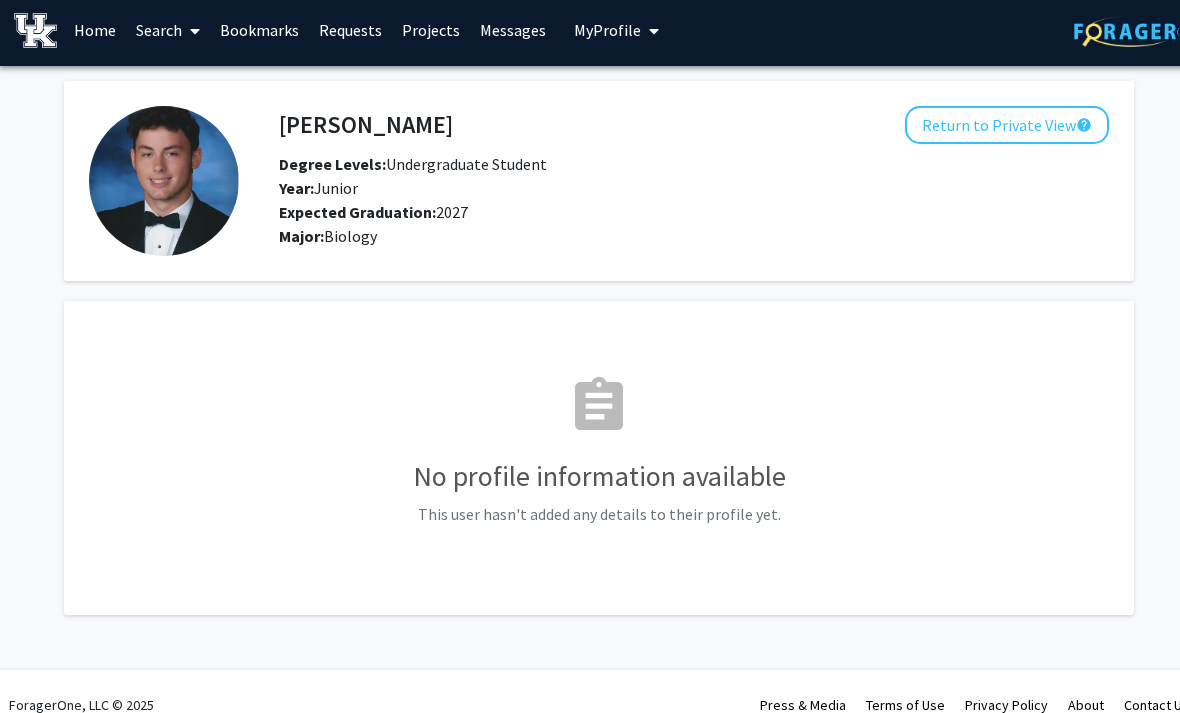 click on "Home" at bounding box center (95, 30) 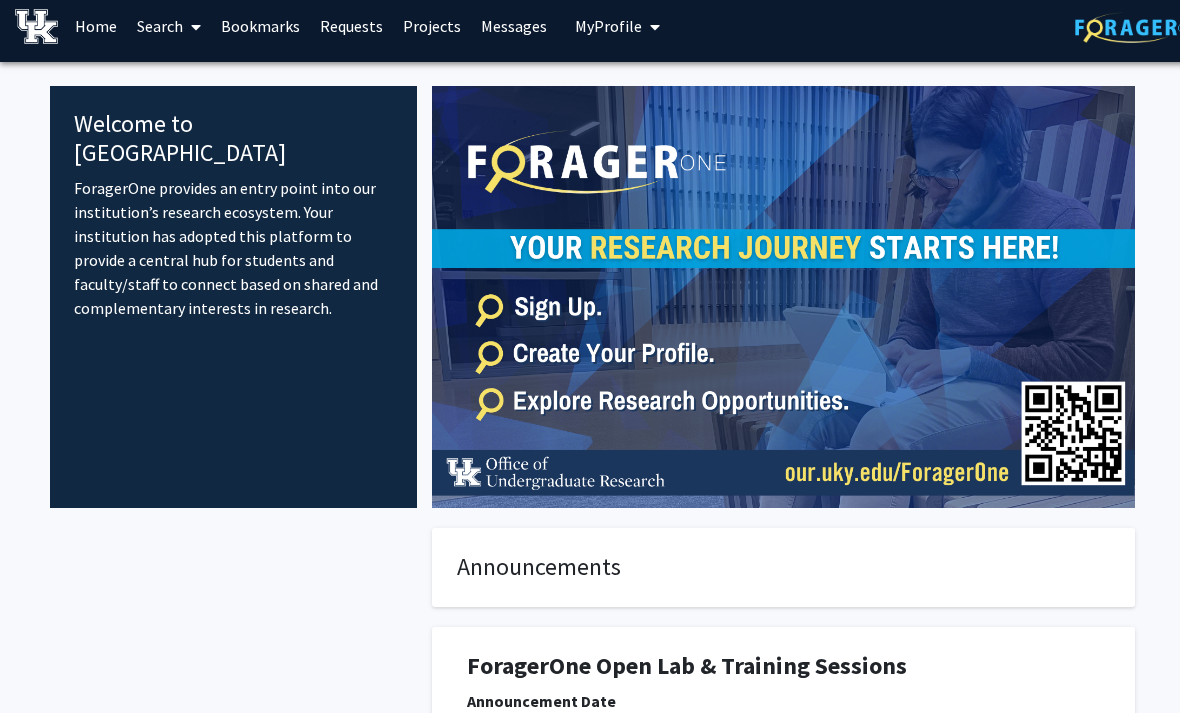 scroll, scrollTop: 0, scrollLeft: 0, axis: both 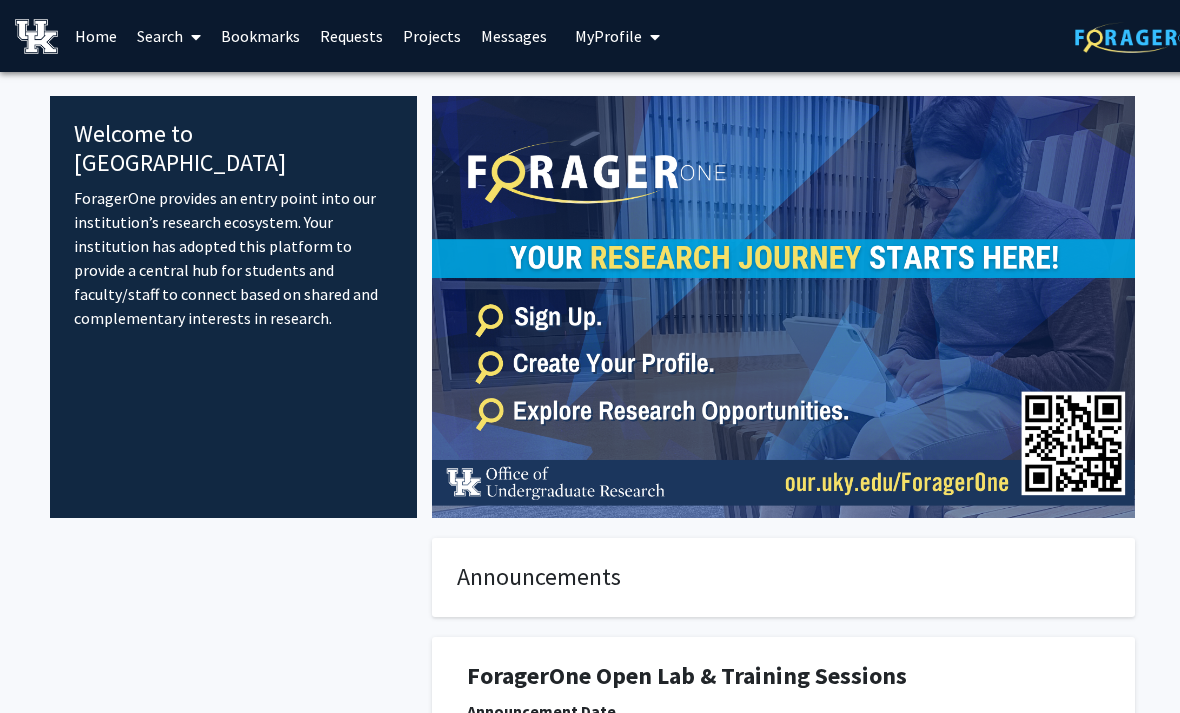 click on "Projects" at bounding box center (432, 36) 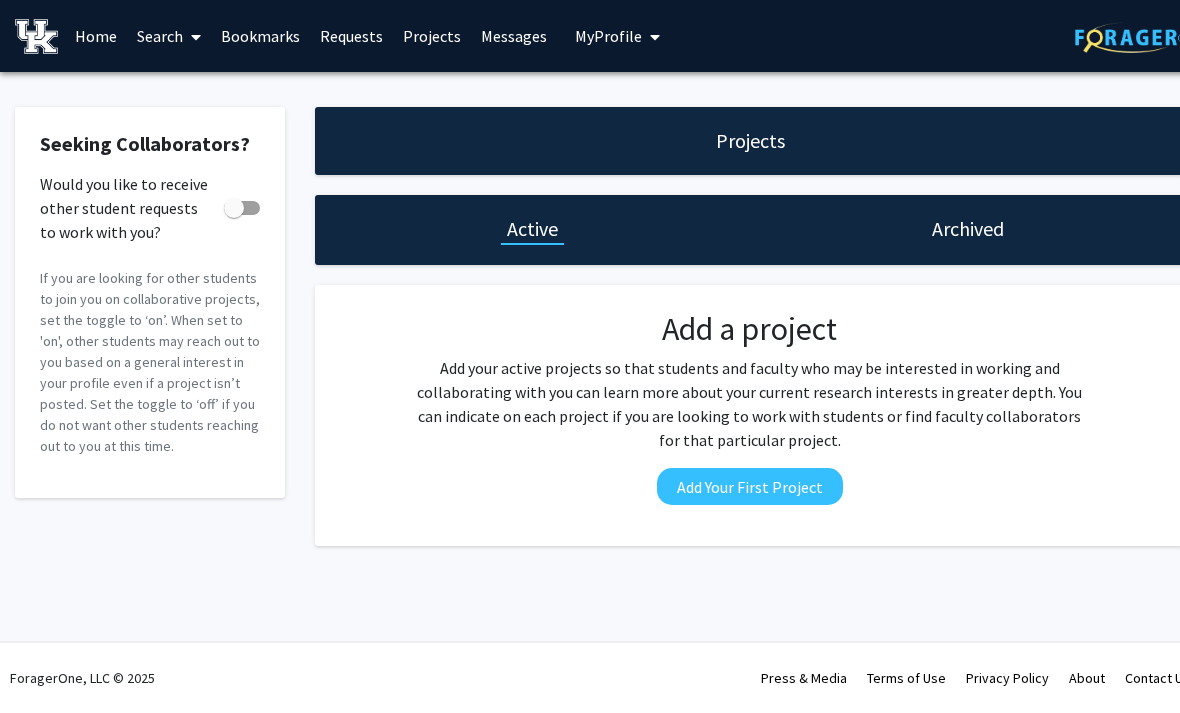 click on "Messages" at bounding box center (514, 36) 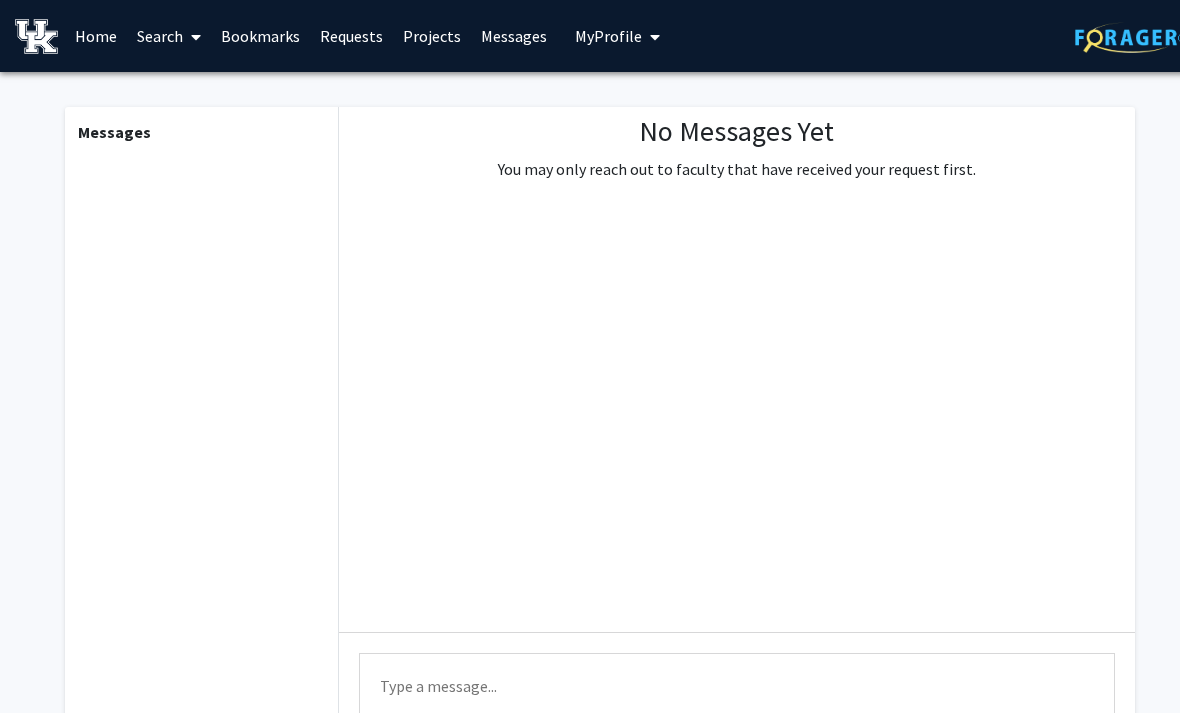 click on "Requests" at bounding box center (351, 36) 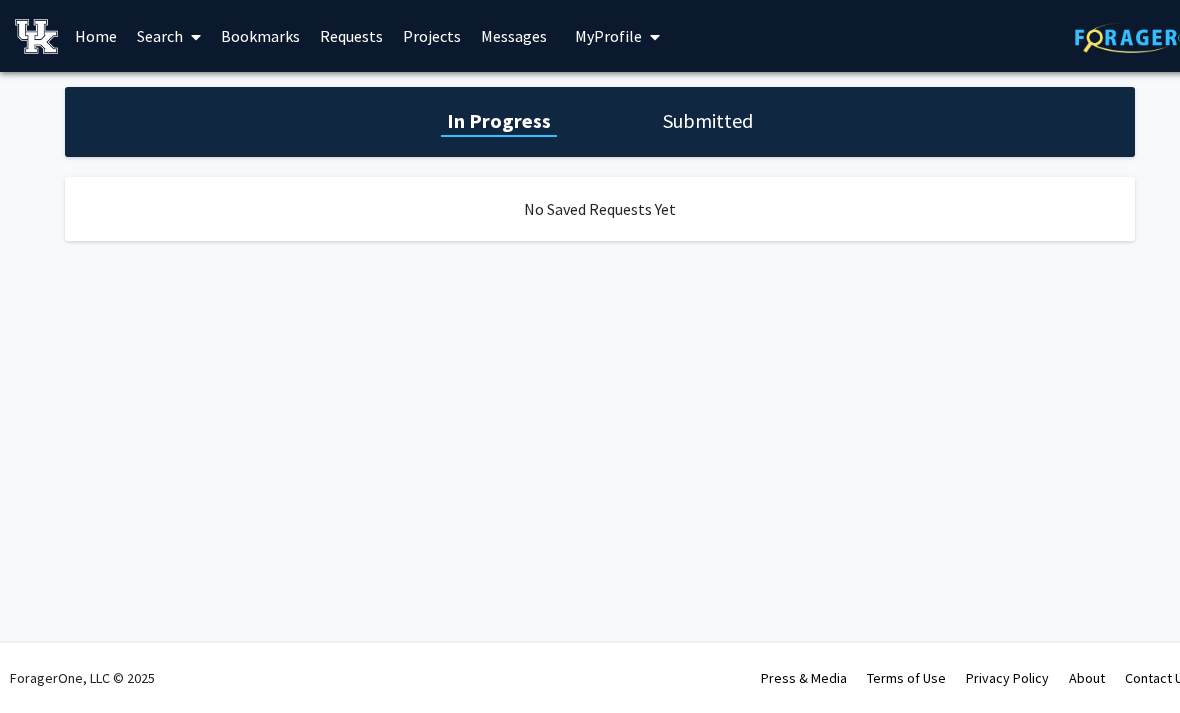 click on "Bookmarks" at bounding box center (260, 36) 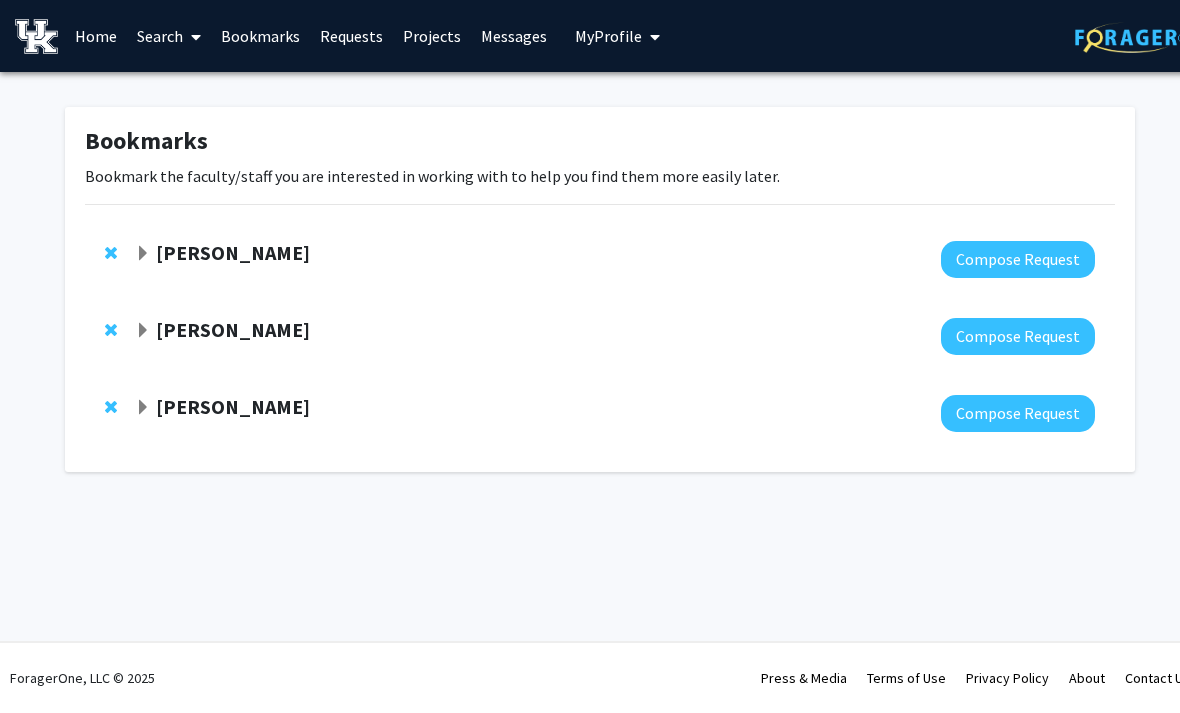 click on "Search" at bounding box center [169, 36] 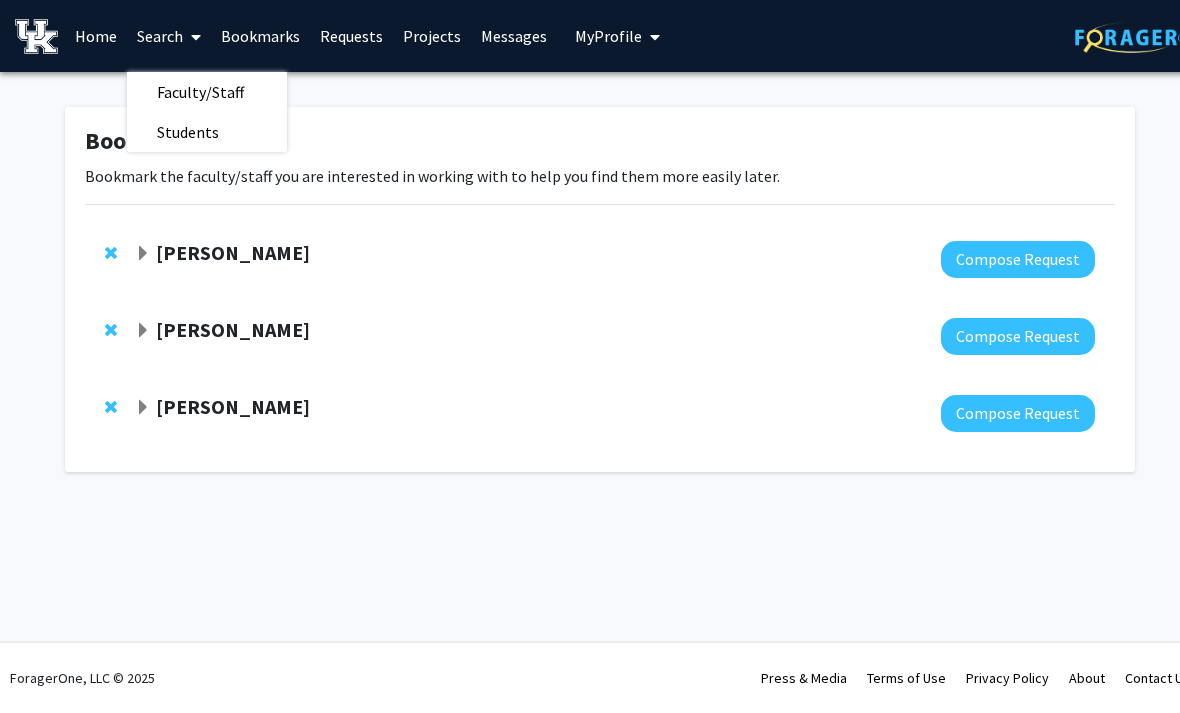 click on "Faculty/Staff" at bounding box center (200, 92) 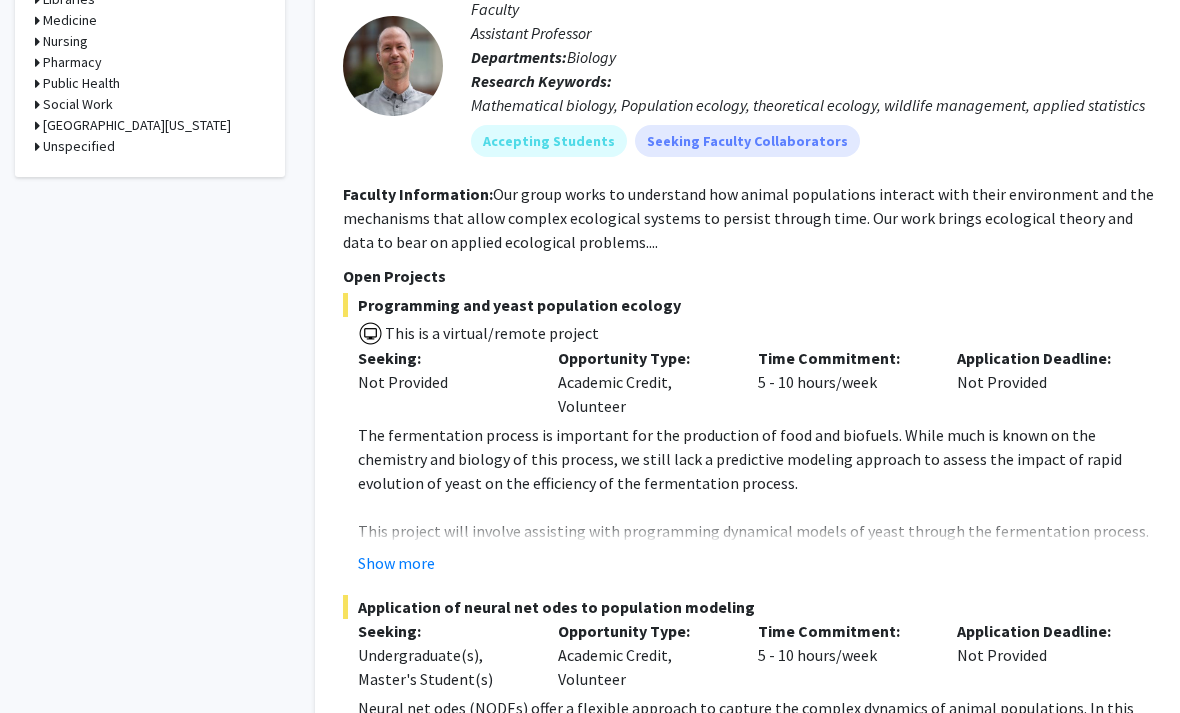 scroll, scrollTop: 1216, scrollLeft: 0, axis: vertical 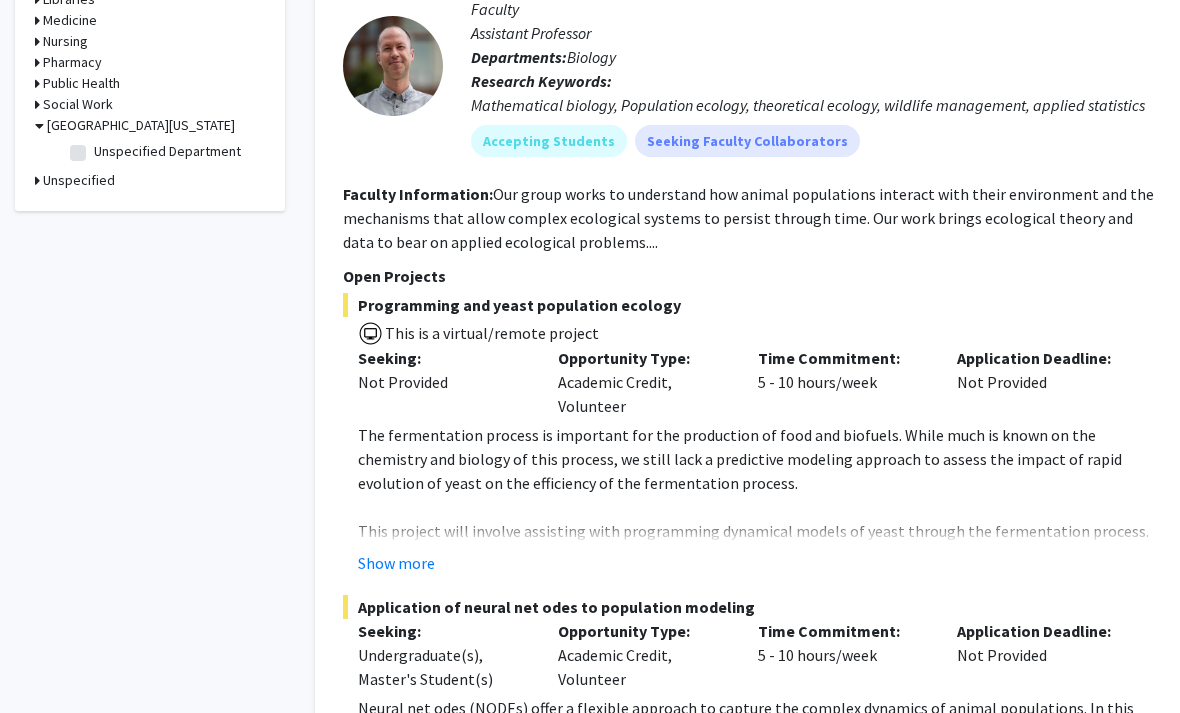 click 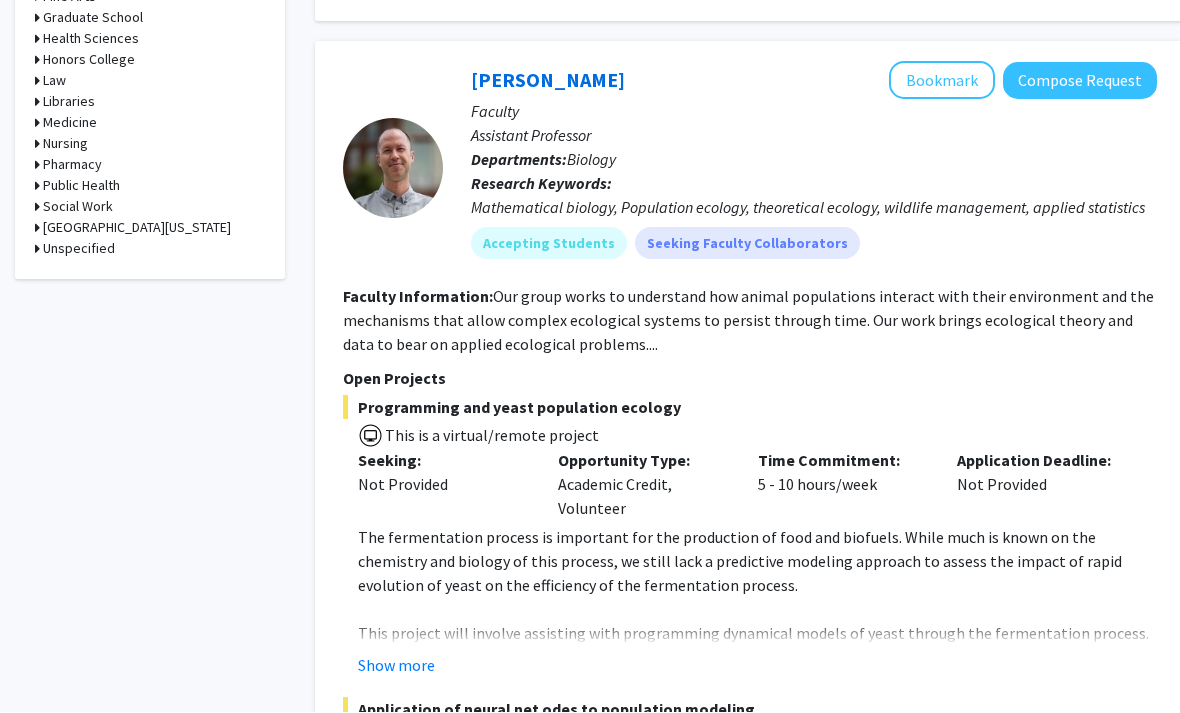 click 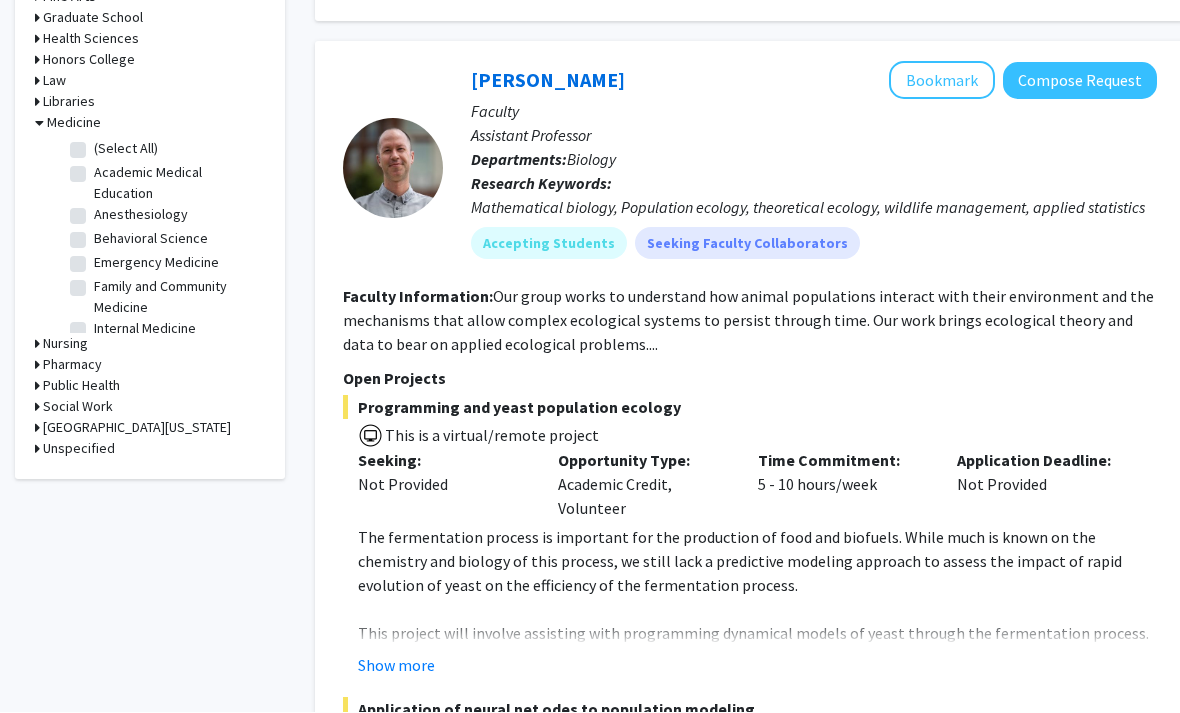 scroll, scrollTop: 1114, scrollLeft: 0, axis: vertical 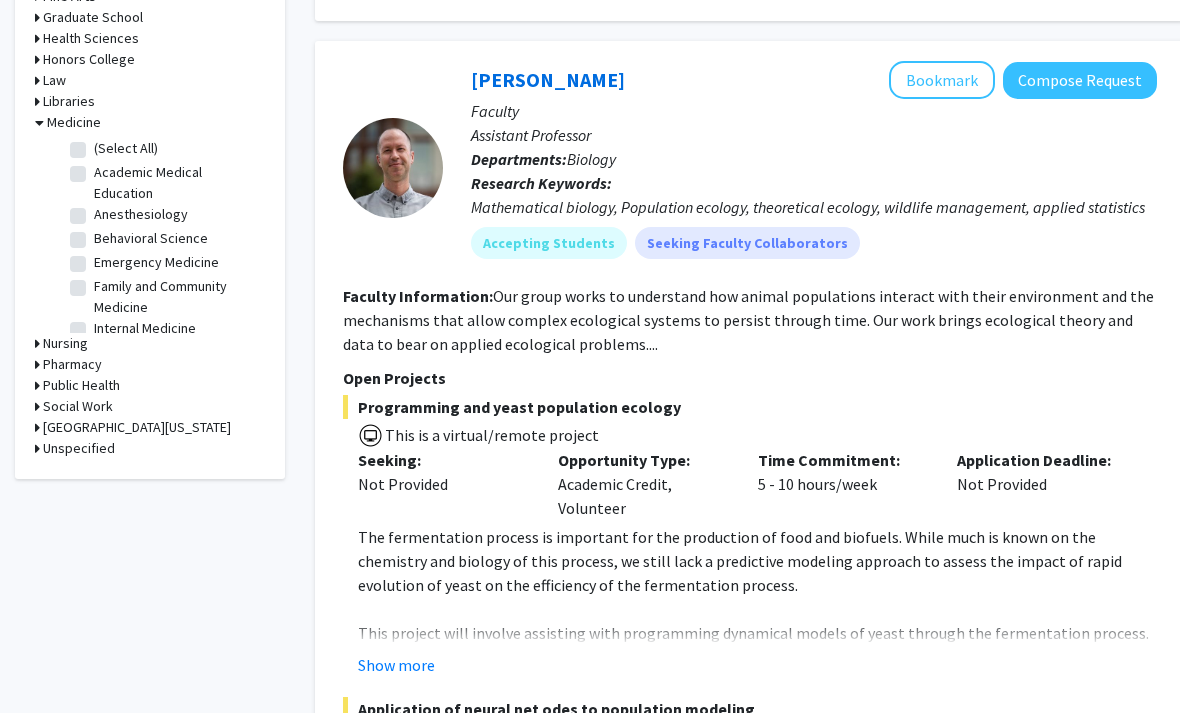 click on "(Select All)" 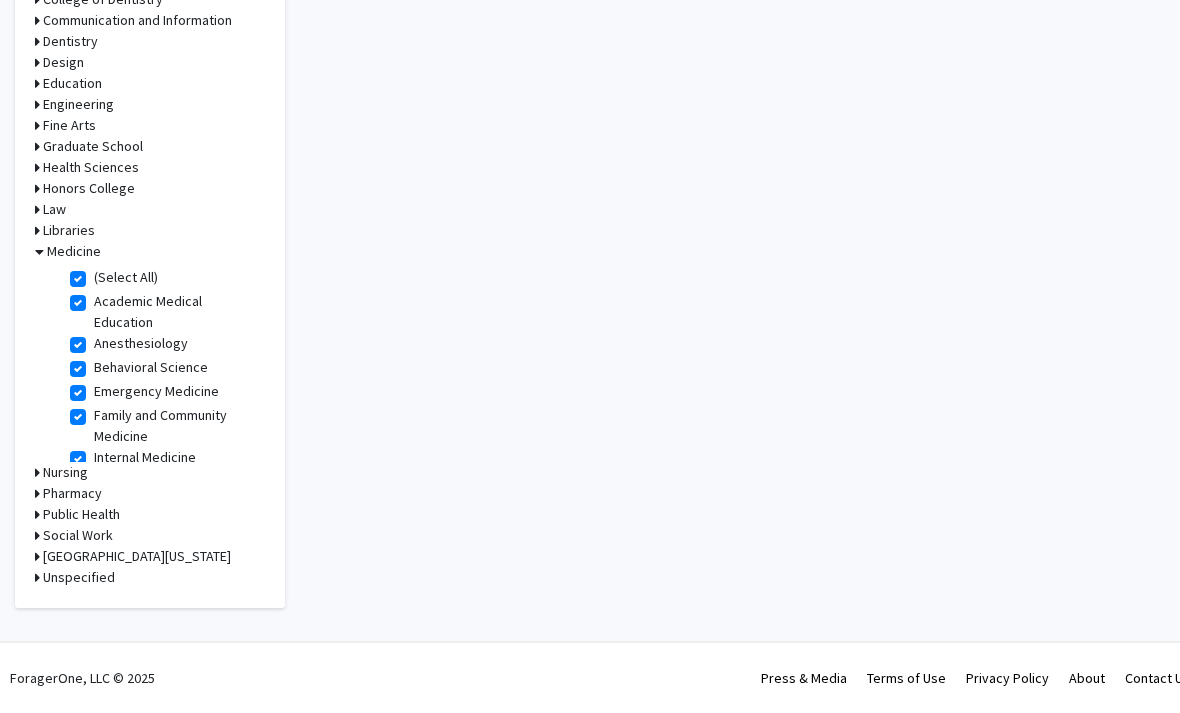 checkbox on "true" 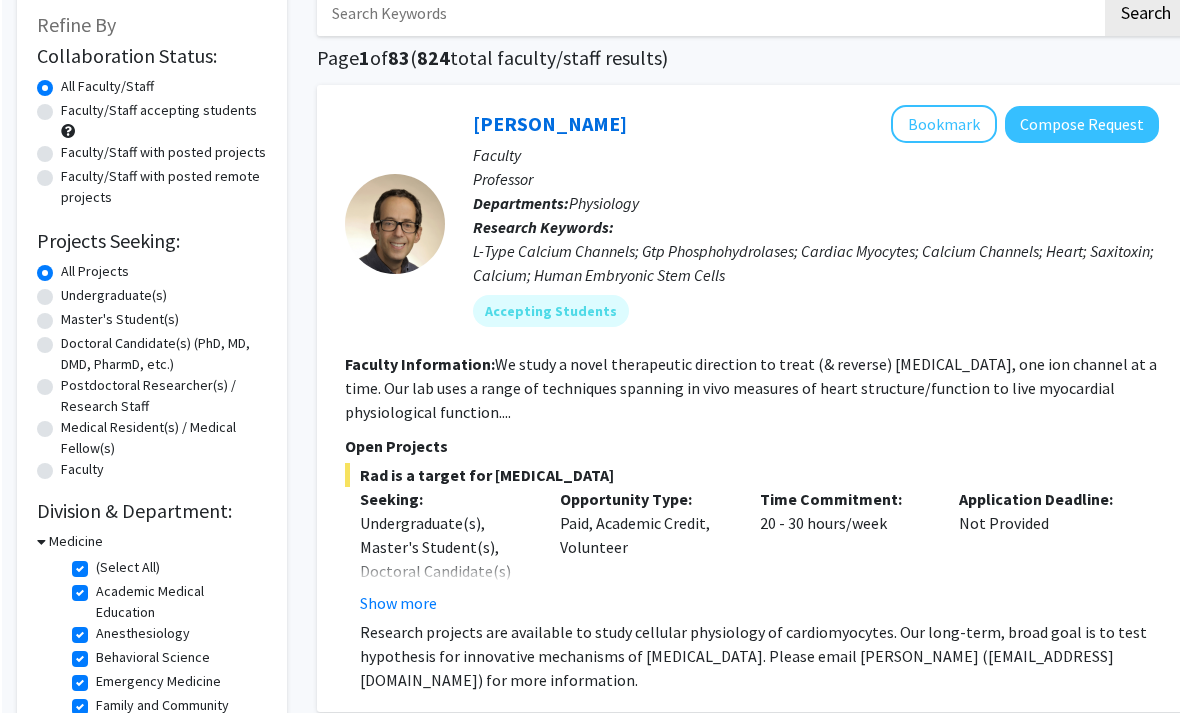 scroll, scrollTop: 142, scrollLeft: 0, axis: vertical 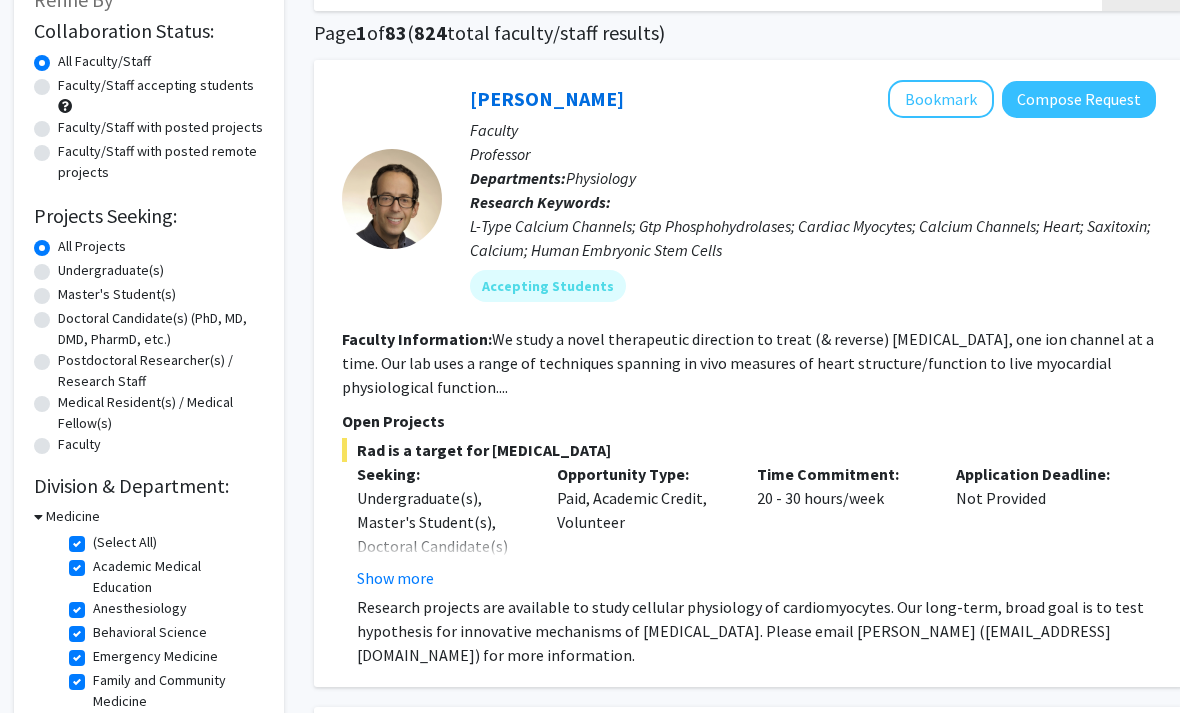 click on "Undergraduate(s)" 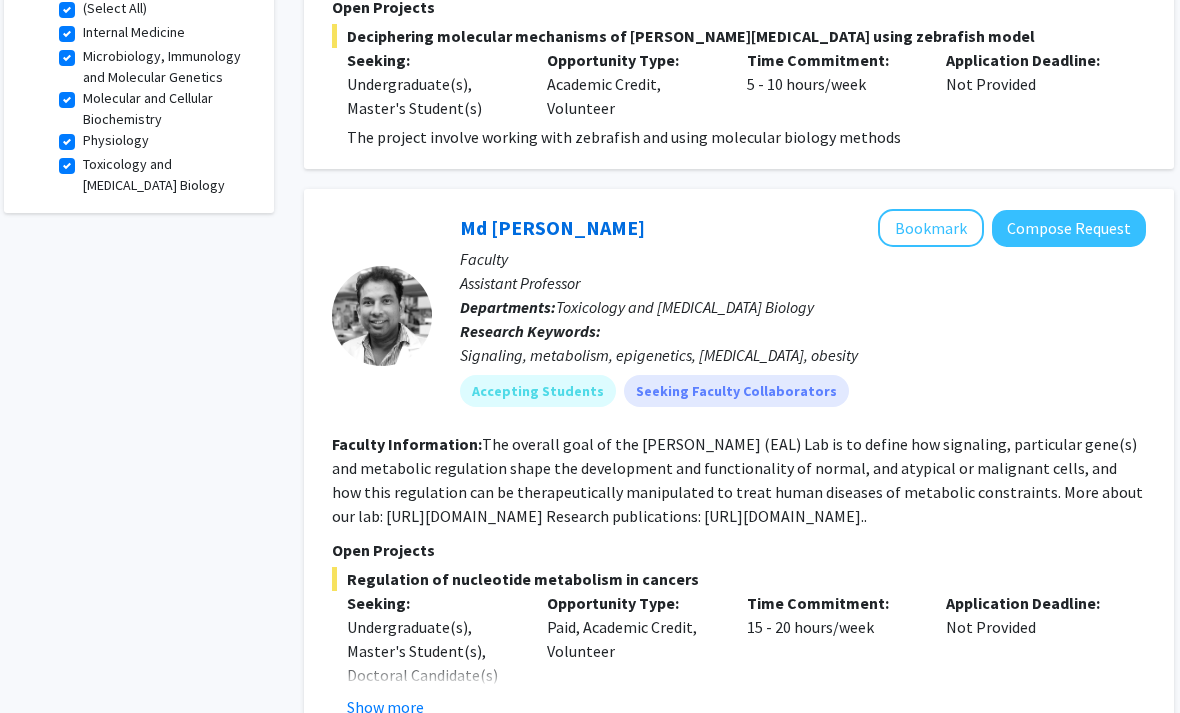 scroll, scrollTop: 674, scrollLeft: 11, axis: both 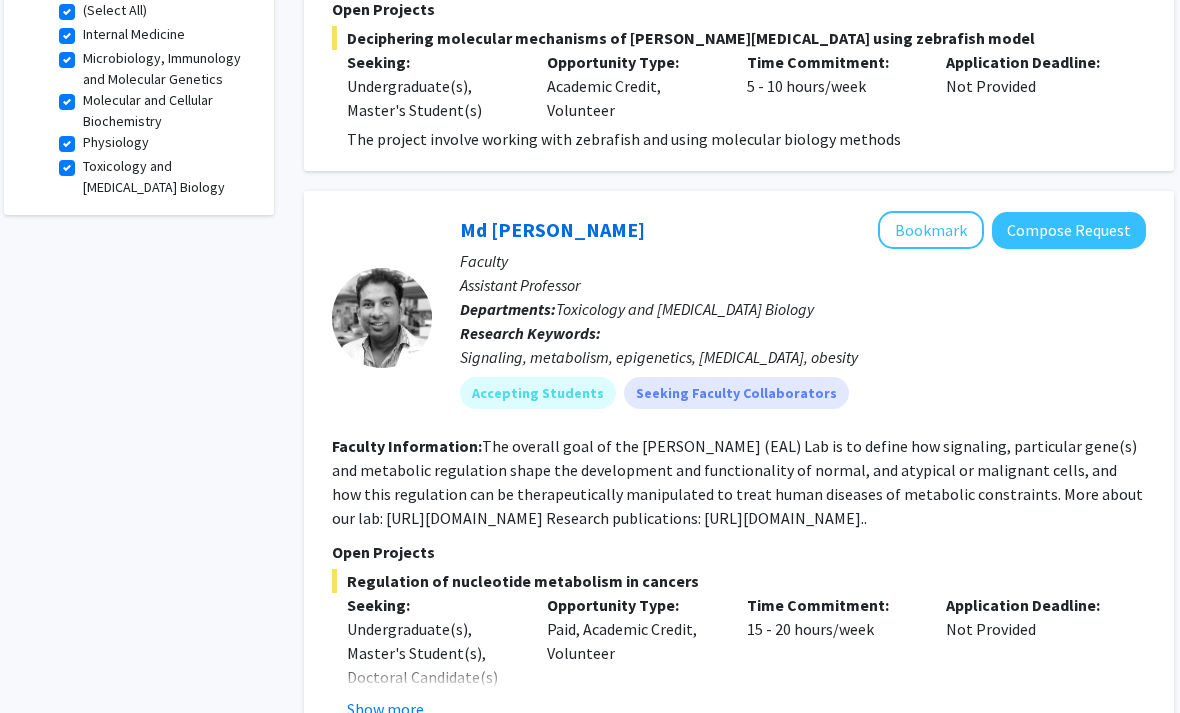 click on "Bookmark" 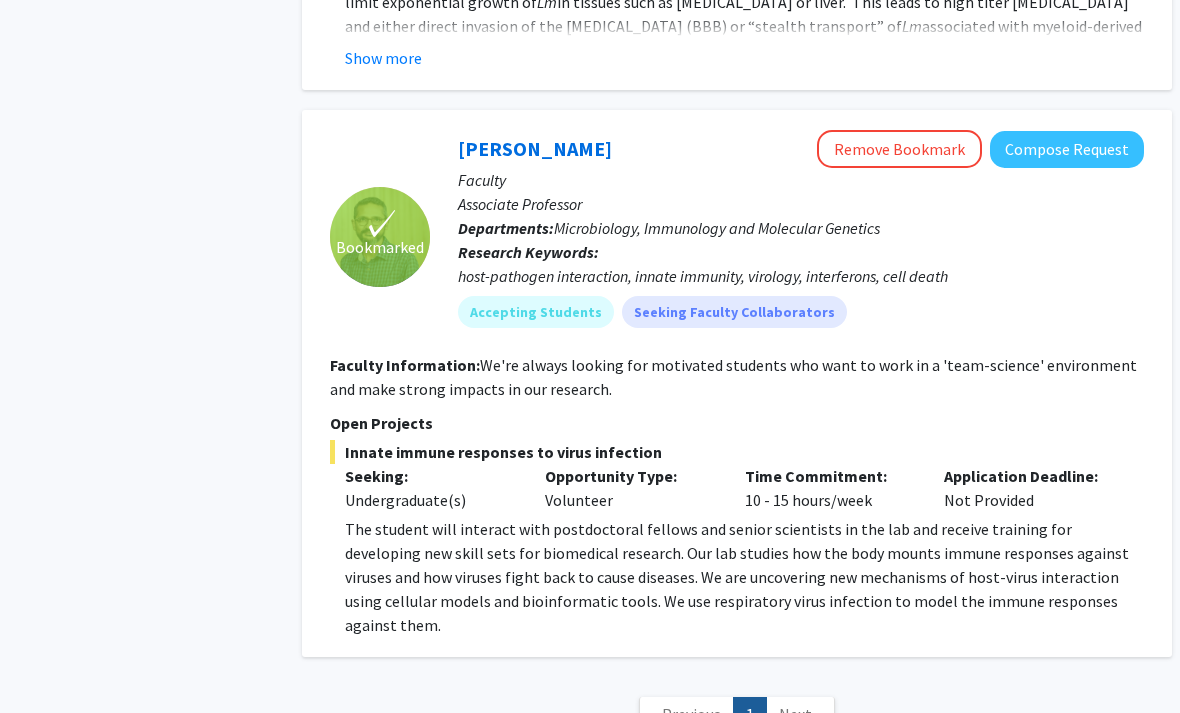 scroll, scrollTop: 4140, scrollLeft: 13, axis: both 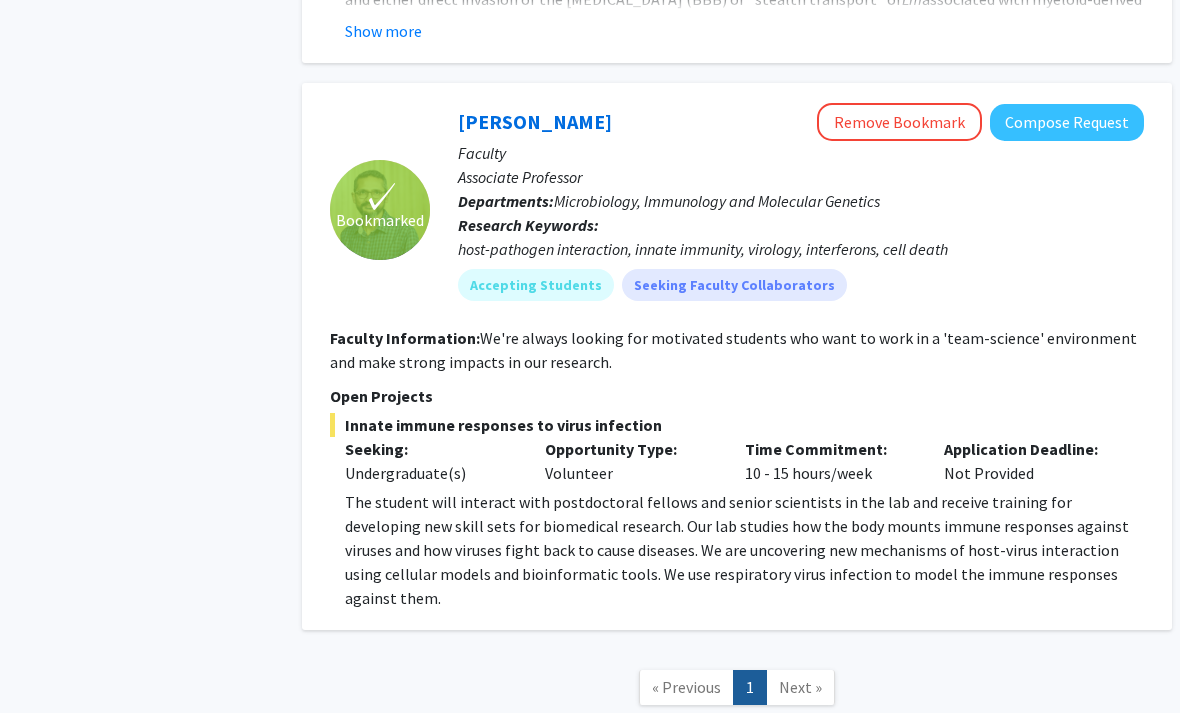 click on "Next »" 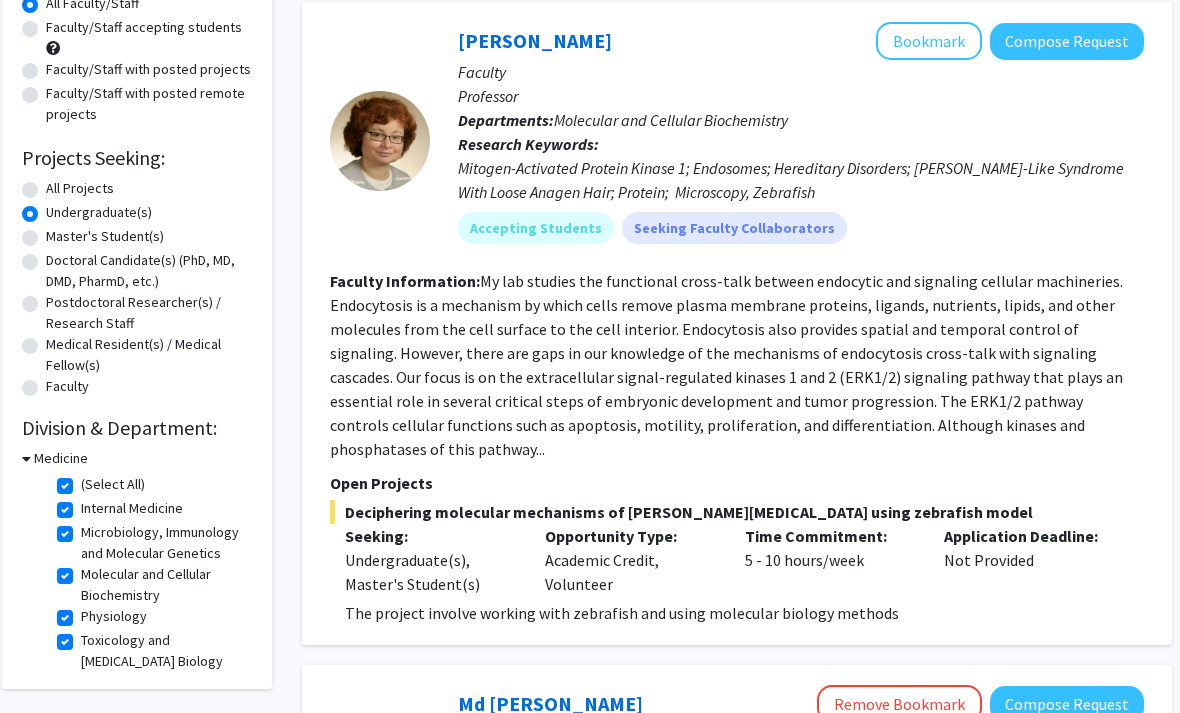 scroll, scrollTop: 0, scrollLeft: 13, axis: horizontal 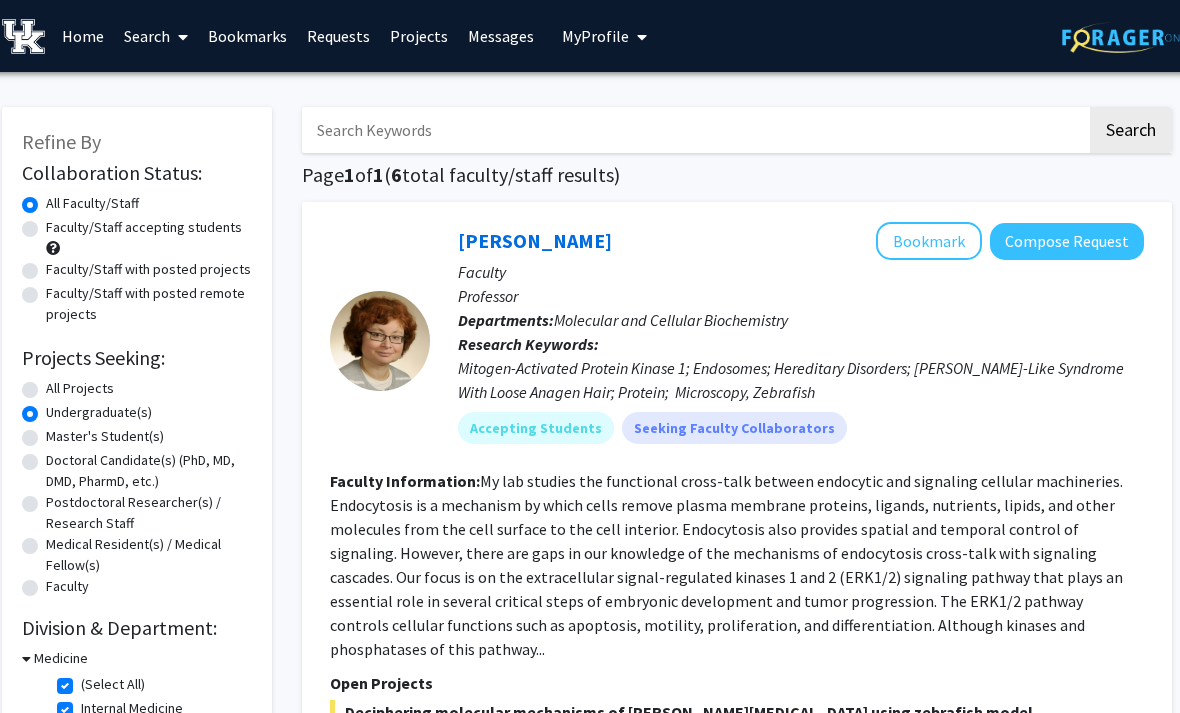 click on "Bookmarks" at bounding box center (247, 36) 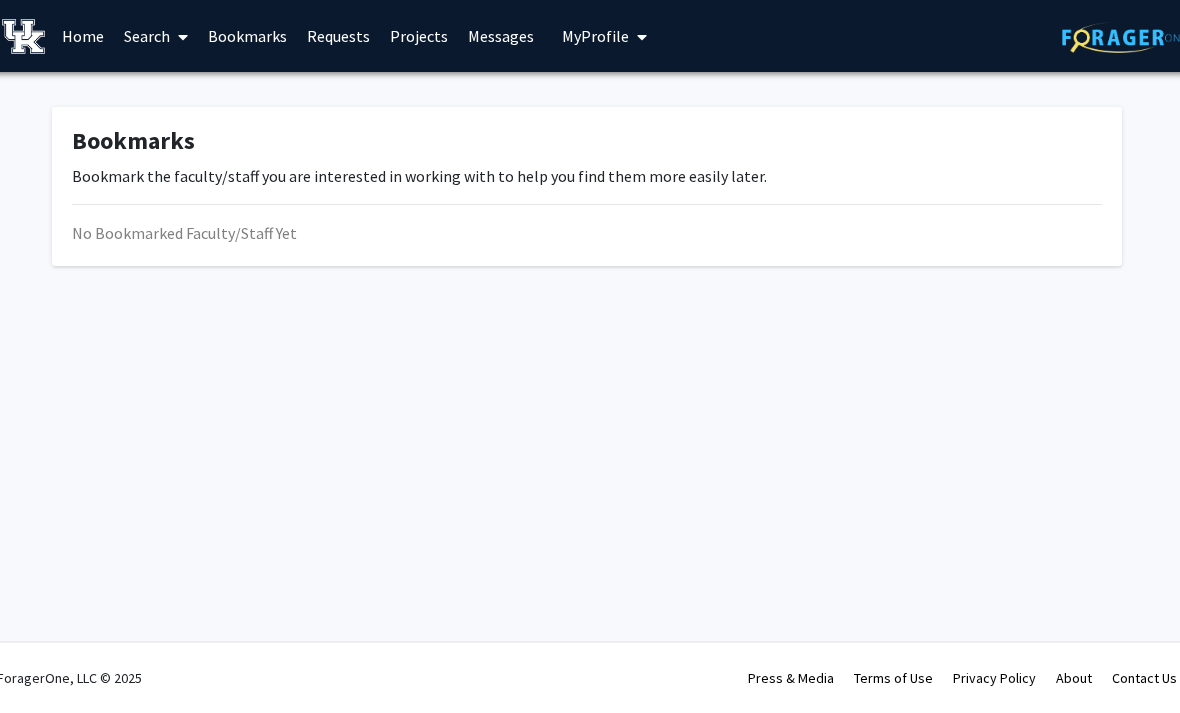 scroll, scrollTop: 0, scrollLeft: 0, axis: both 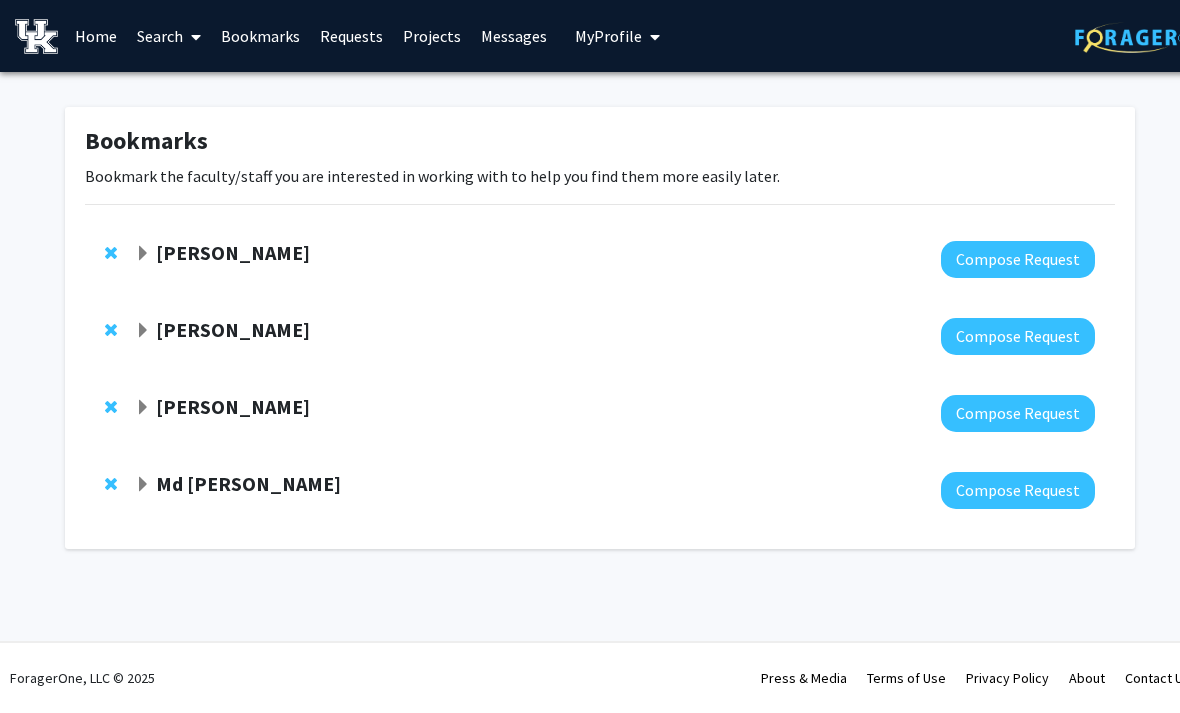 click on "[PERSON_NAME]" 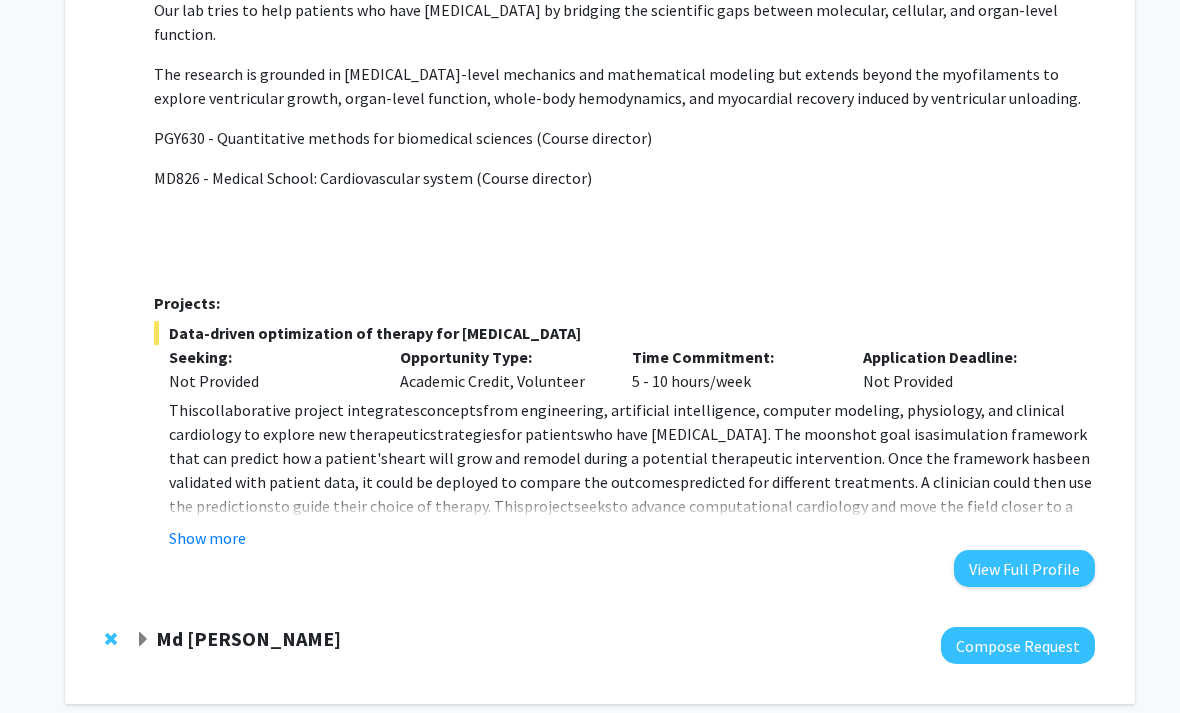 scroll, scrollTop: 476, scrollLeft: 0, axis: vertical 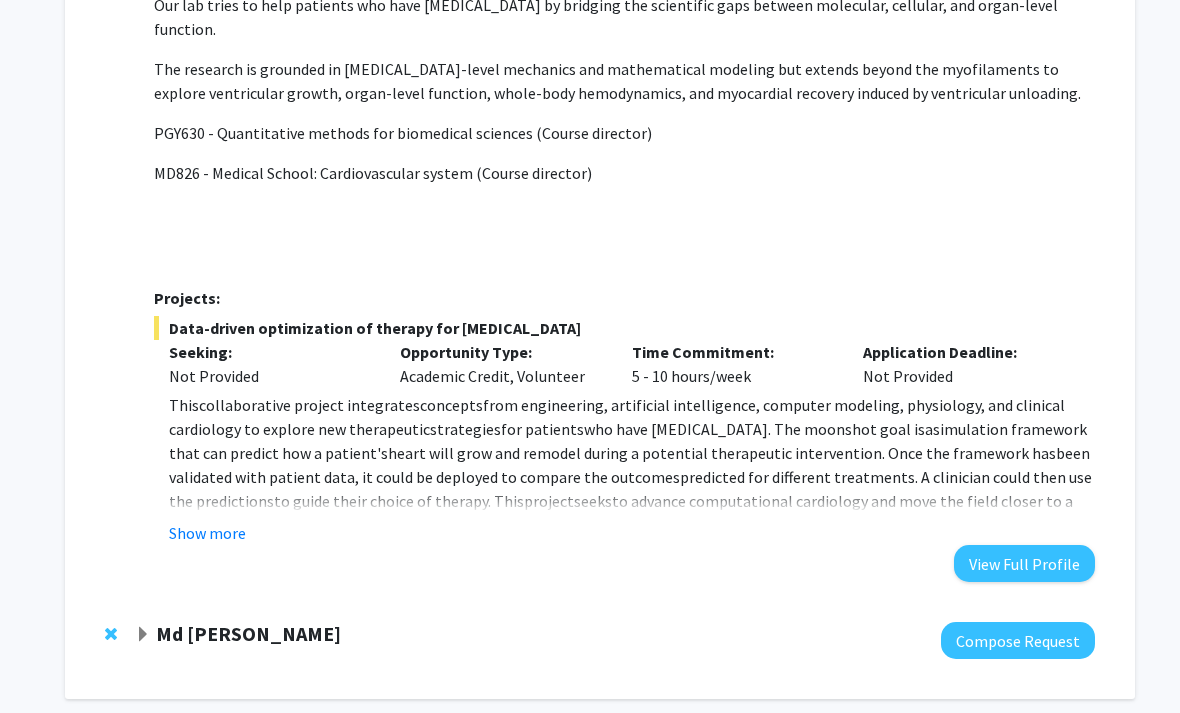 click on "Show more" at bounding box center (207, 533) 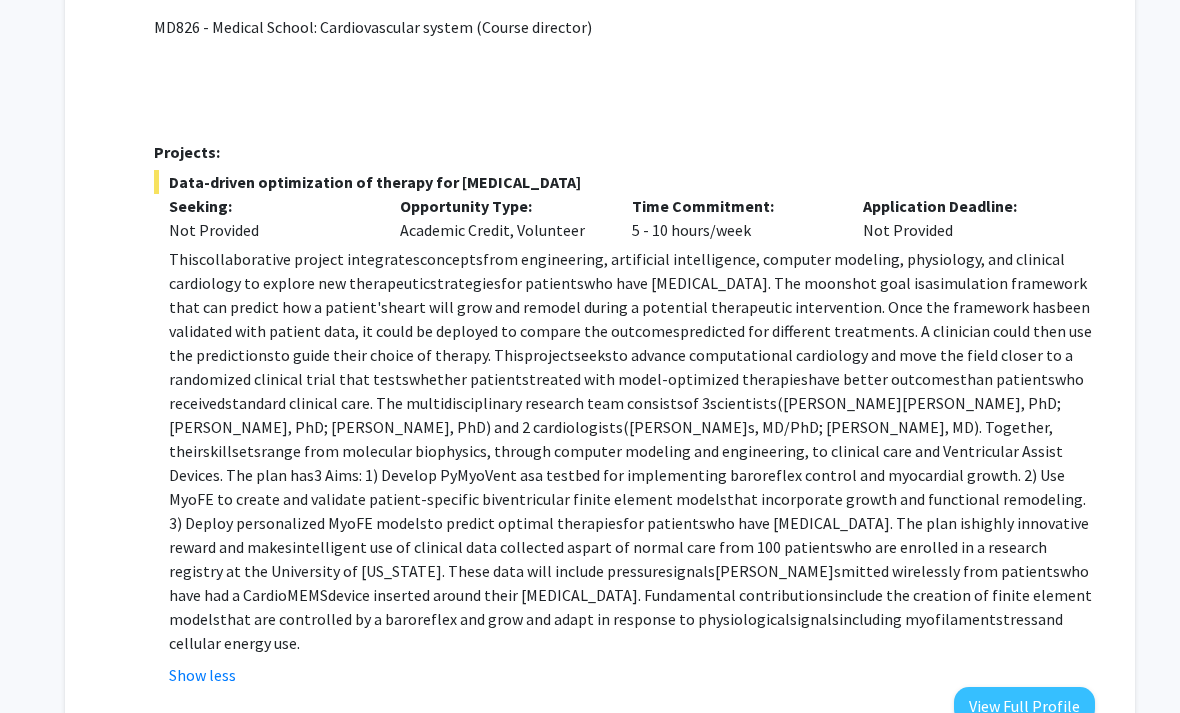 scroll, scrollTop: 617, scrollLeft: 0, axis: vertical 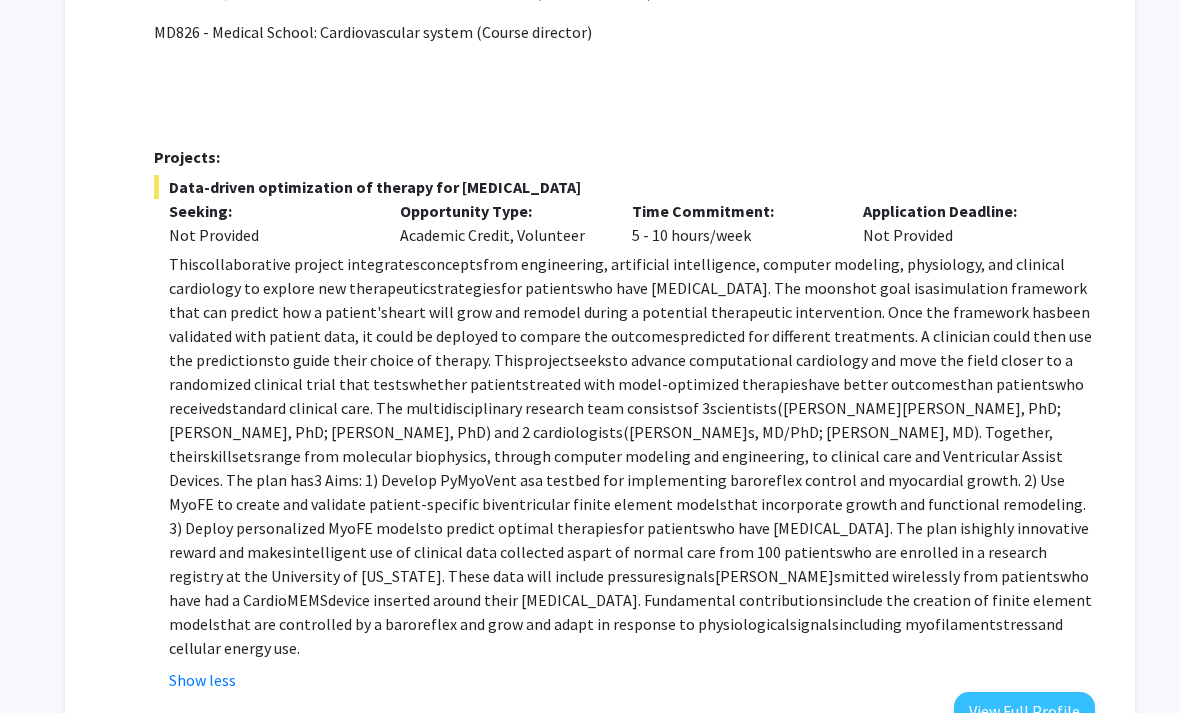click on "[PERSON_NAME]  Compose Request  Department:  Internal Medicine  Our lab tries to help patients who have [MEDICAL_DATA] by bridging the scientific gaps between molecular, cellular, and organ-level function. The research is grounded in [MEDICAL_DATA]-level mechanics and mathematical modeling but extends beyond the myofilaments to explore ventricular growth, organ-level function, whole-body hemodynamics, and myocardial recovery induced by ventricular unloading. PGY630 - Quantitative methods for biomedical sciences (Course director) MD826 - Medical School: Cardiovascular system (Course director)
Projects:  Data-driven optimization of therapy for [MEDICAL_DATA]  Seeking: Not Provided Opportunity Type:  Academic Credit, Volunteer  Time Commitment:  5 - 10 hours/week  Application Deadline:  Not Provided  Thi s  collaborative project integrate s  concept s  from engineering, artificial intelligence, computer modeling, phy s iology, and clinical cardiology to explore new therapeutic  s trategie s  for patient s s s" 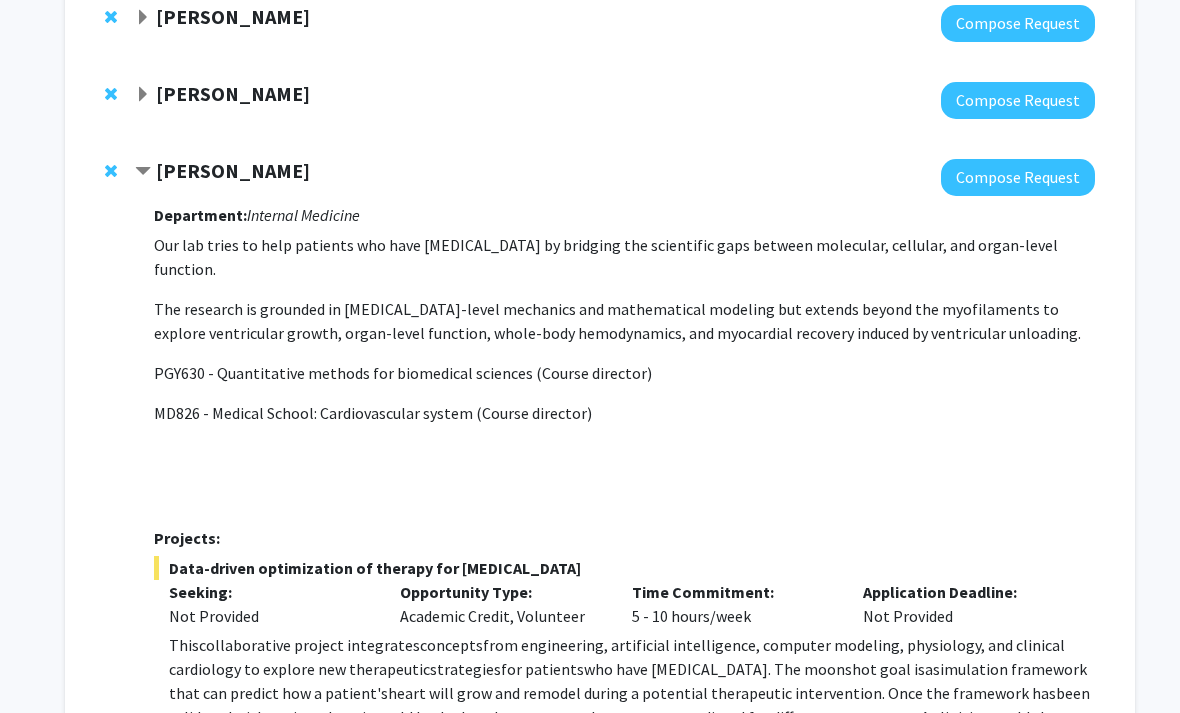 scroll, scrollTop: 229, scrollLeft: 0, axis: vertical 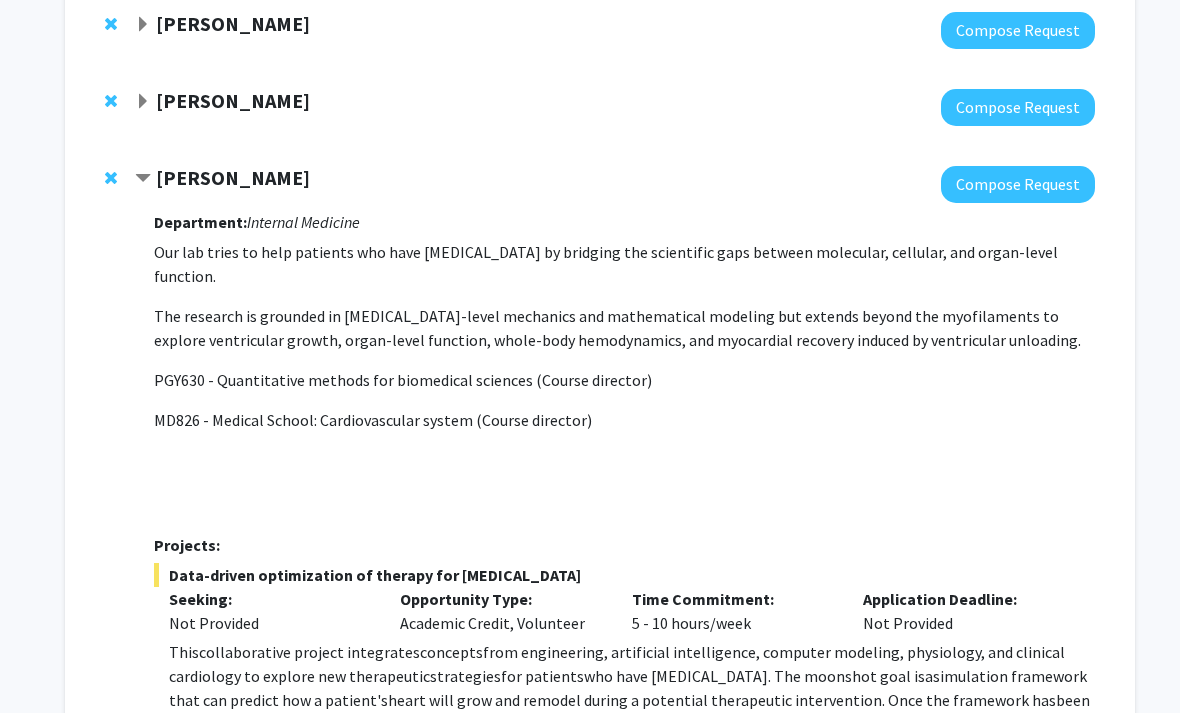 click 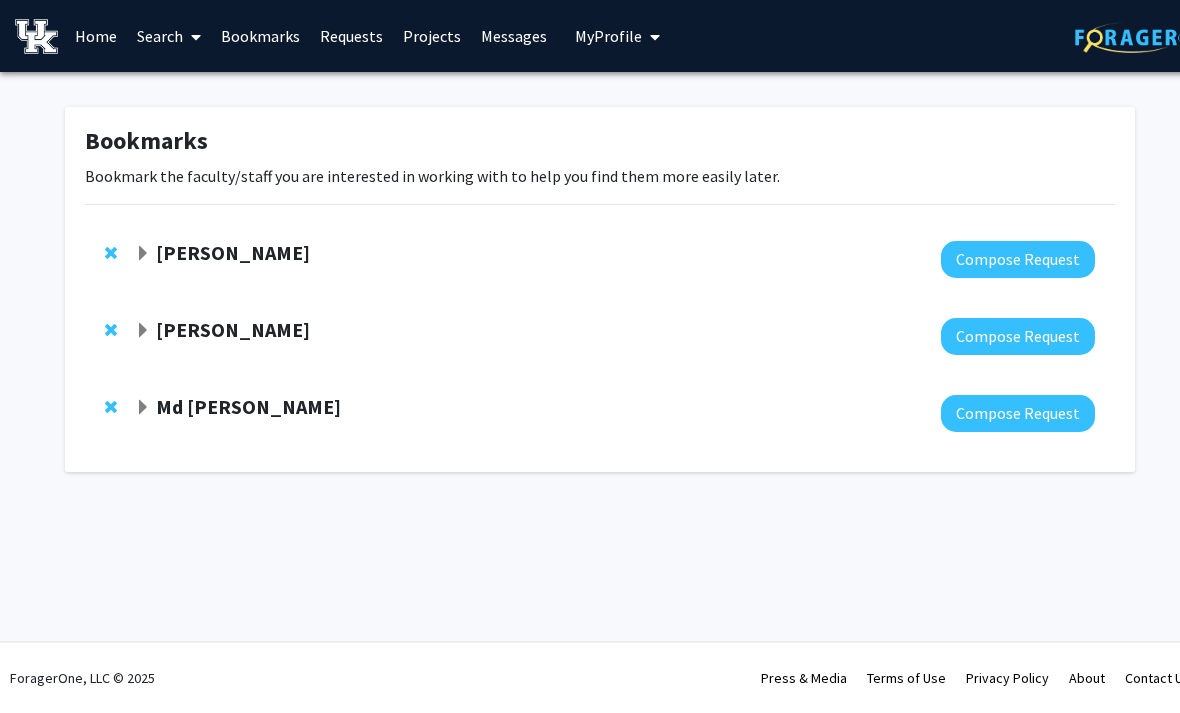 scroll, scrollTop: 0, scrollLeft: 0, axis: both 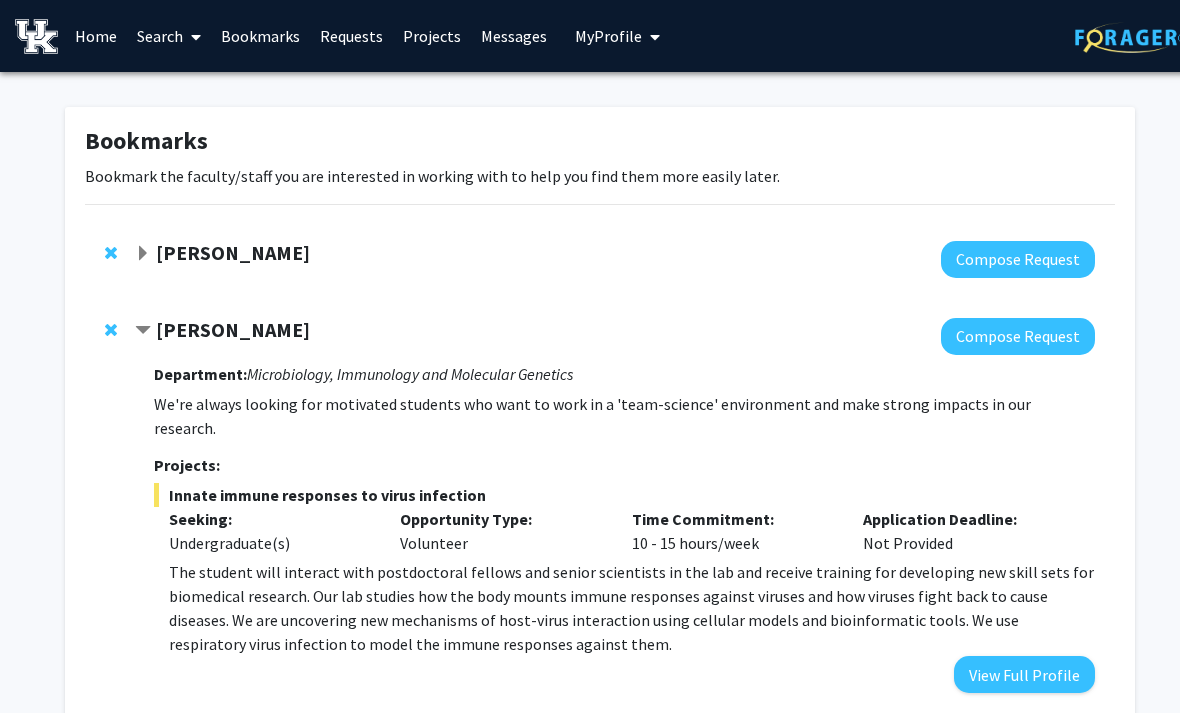 click on "[PERSON_NAME]" 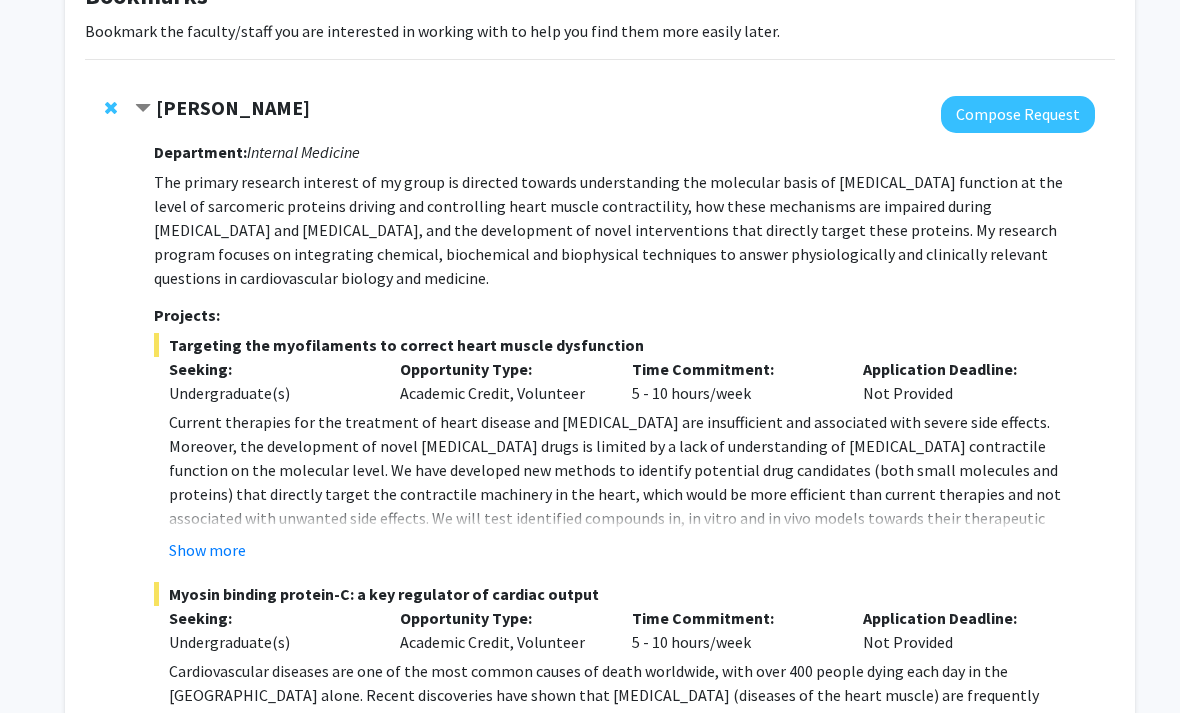 click on "[PERSON_NAME]" 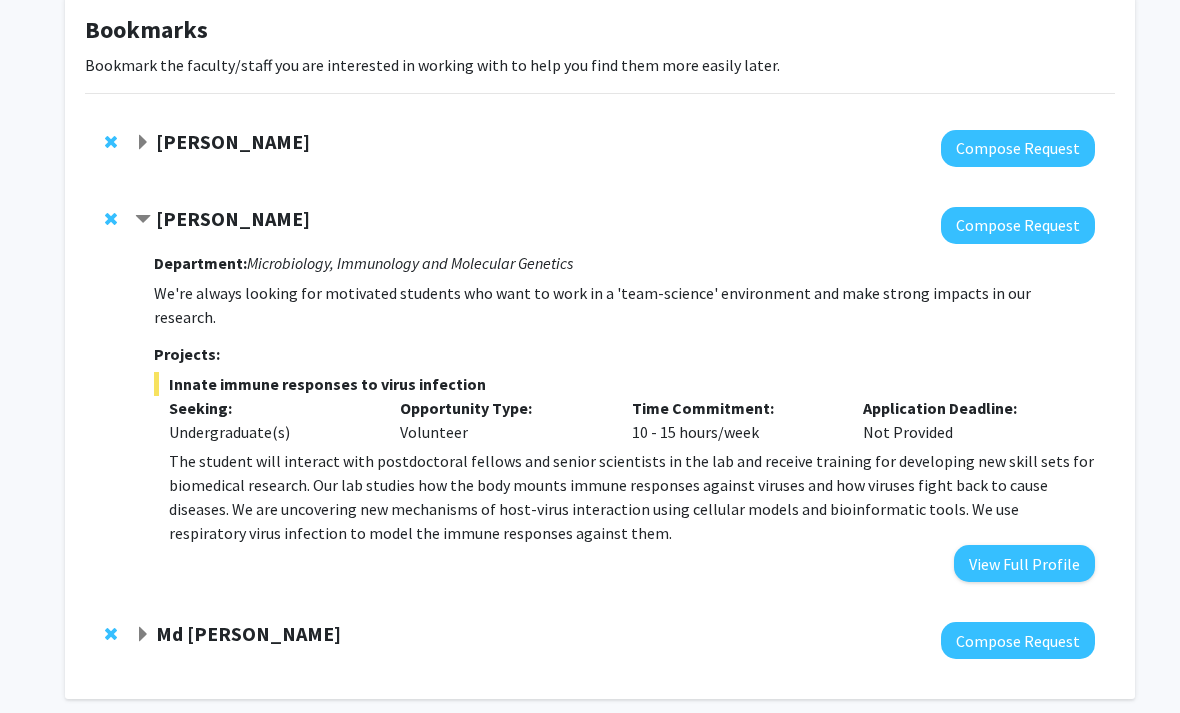 click 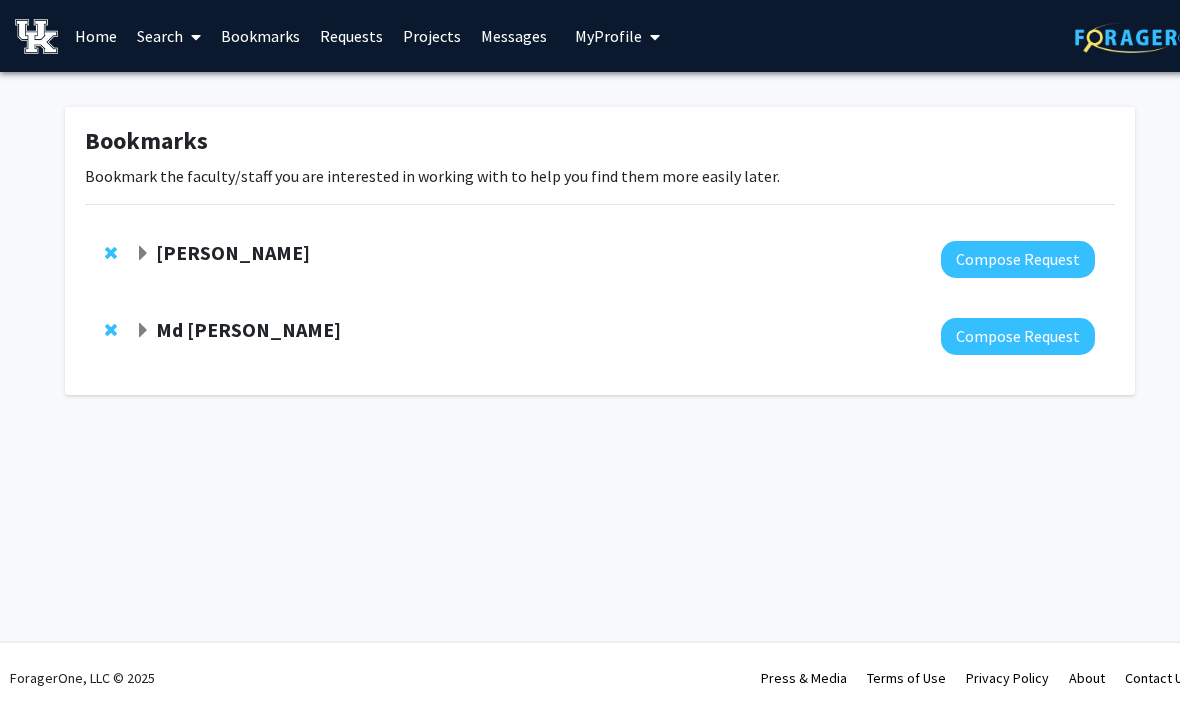 scroll, scrollTop: 0, scrollLeft: 0, axis: both 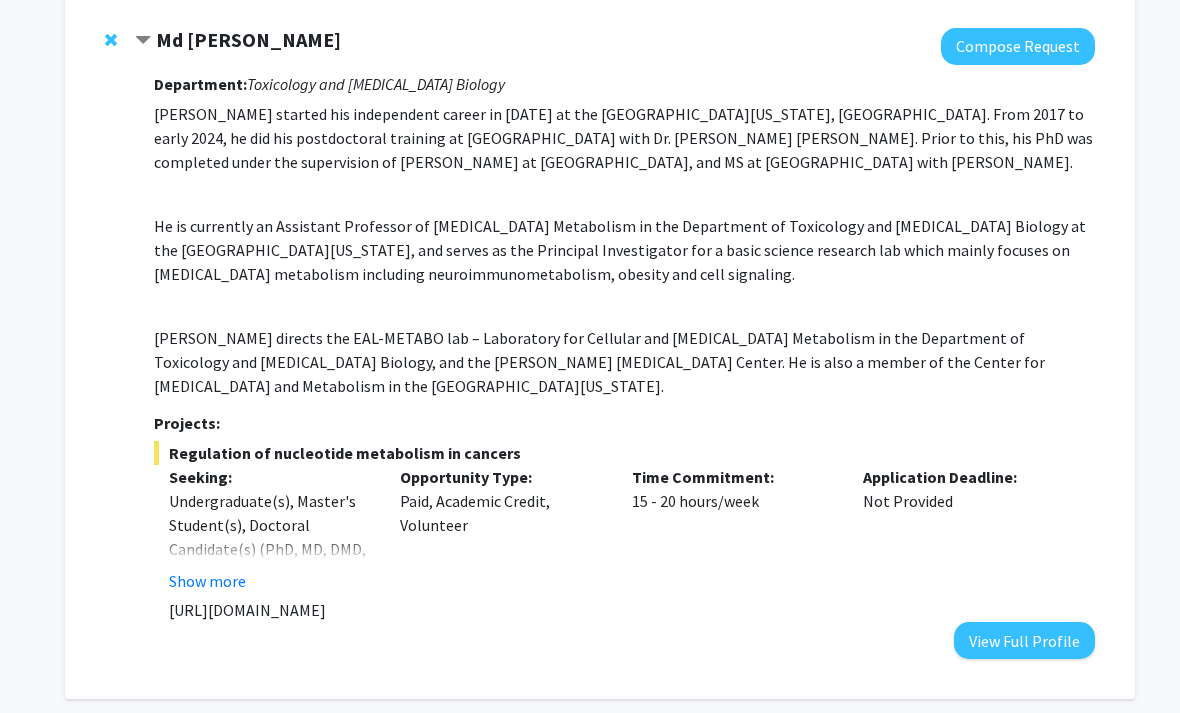 click on "Show more" at bounding box center (207, 581) 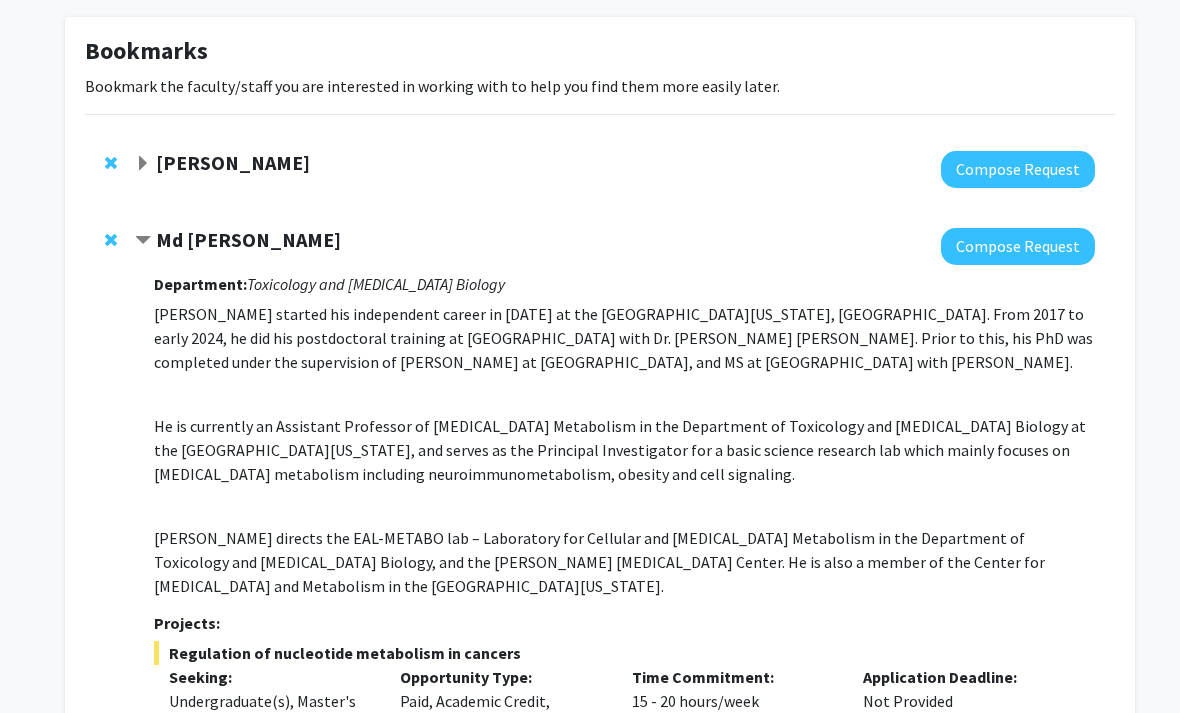 scroll, scrollTop: 42, scrollLeft: 0, axis: vertical 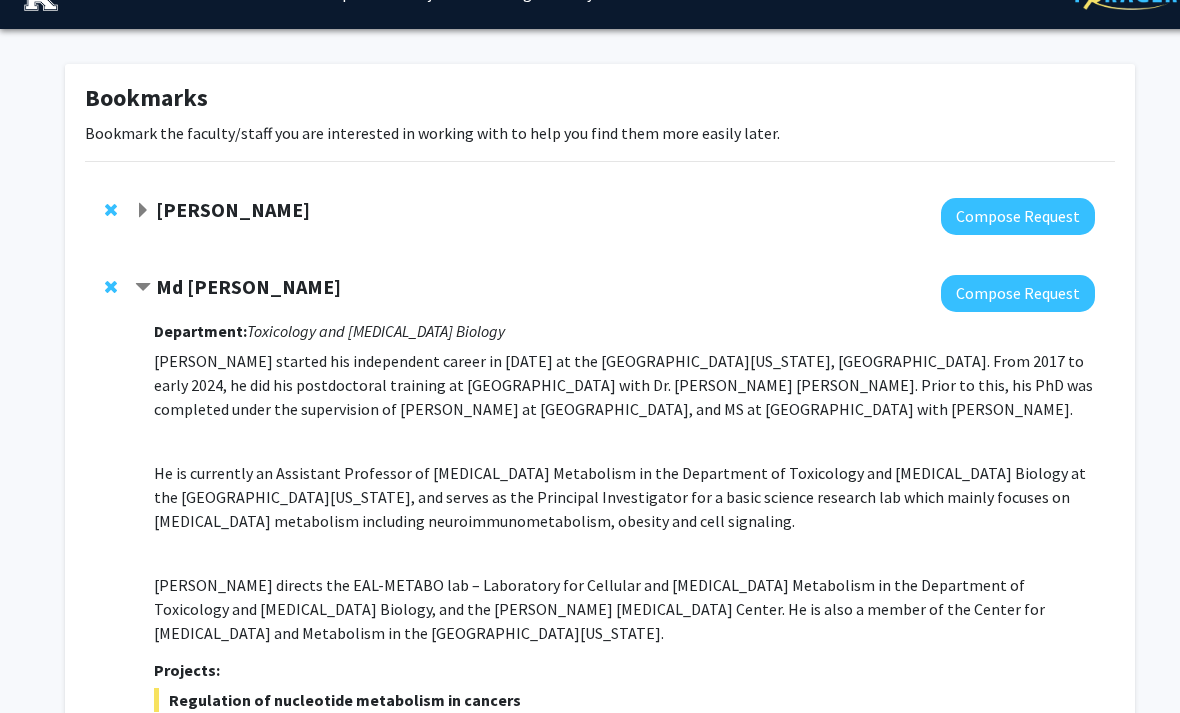 click on "Md [PERSON_NAME]" 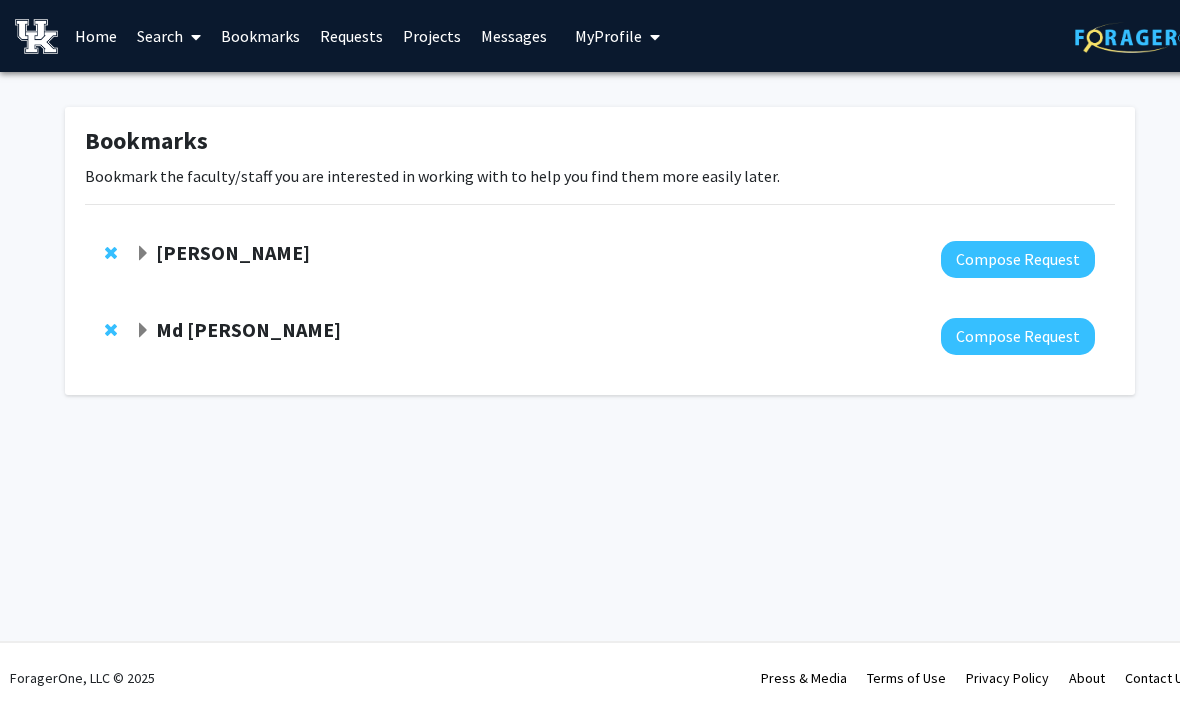 click on "Search" at bounding box center [169, 36] 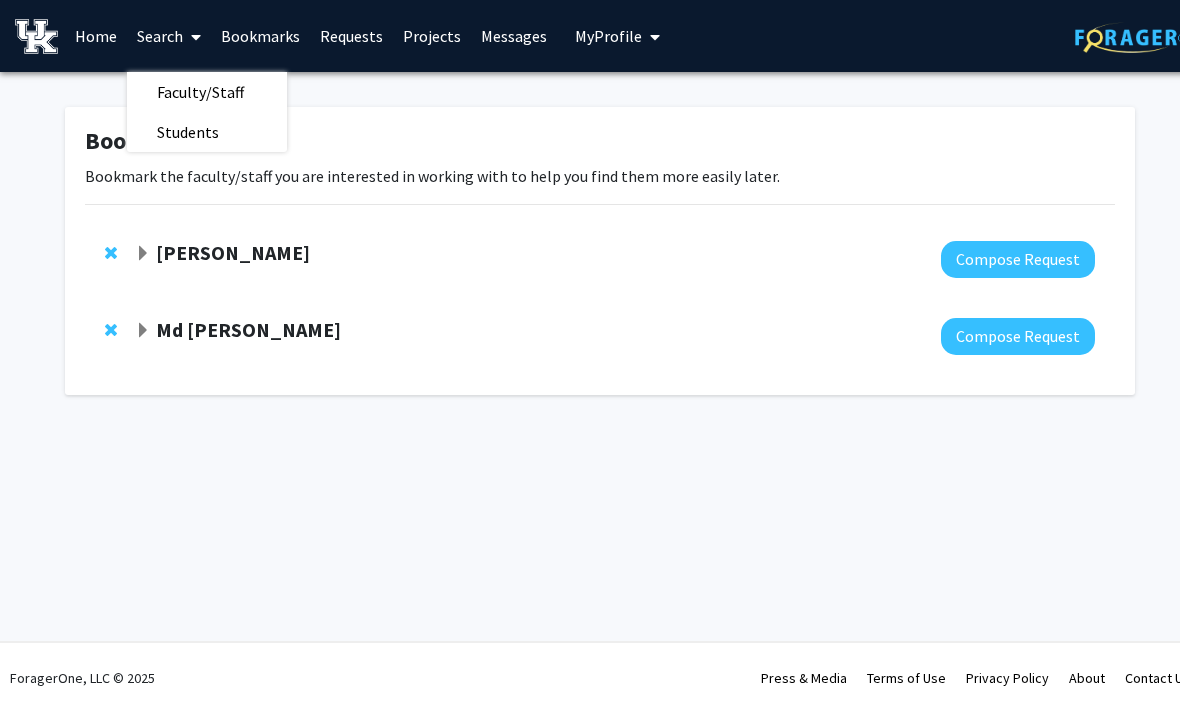 click on "Faculty/Staff" at bounding box center [200, 92] 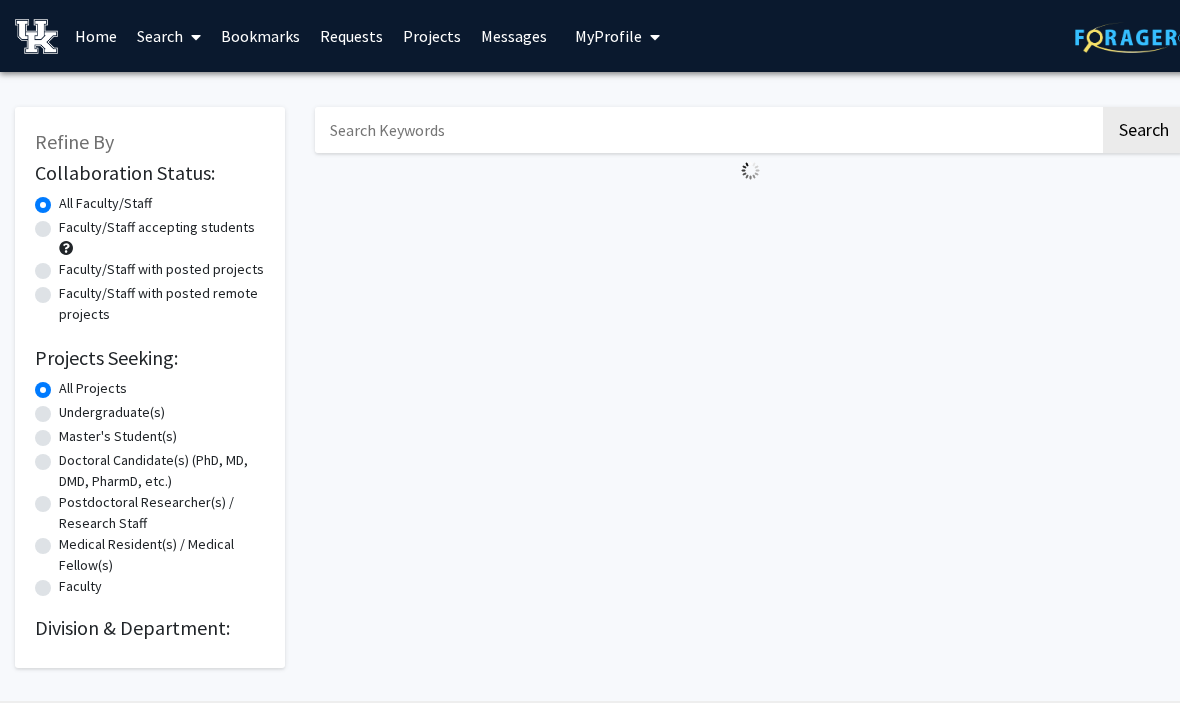 scroll, scrollTop: 58, scrollLeft: 0, axis: vertical 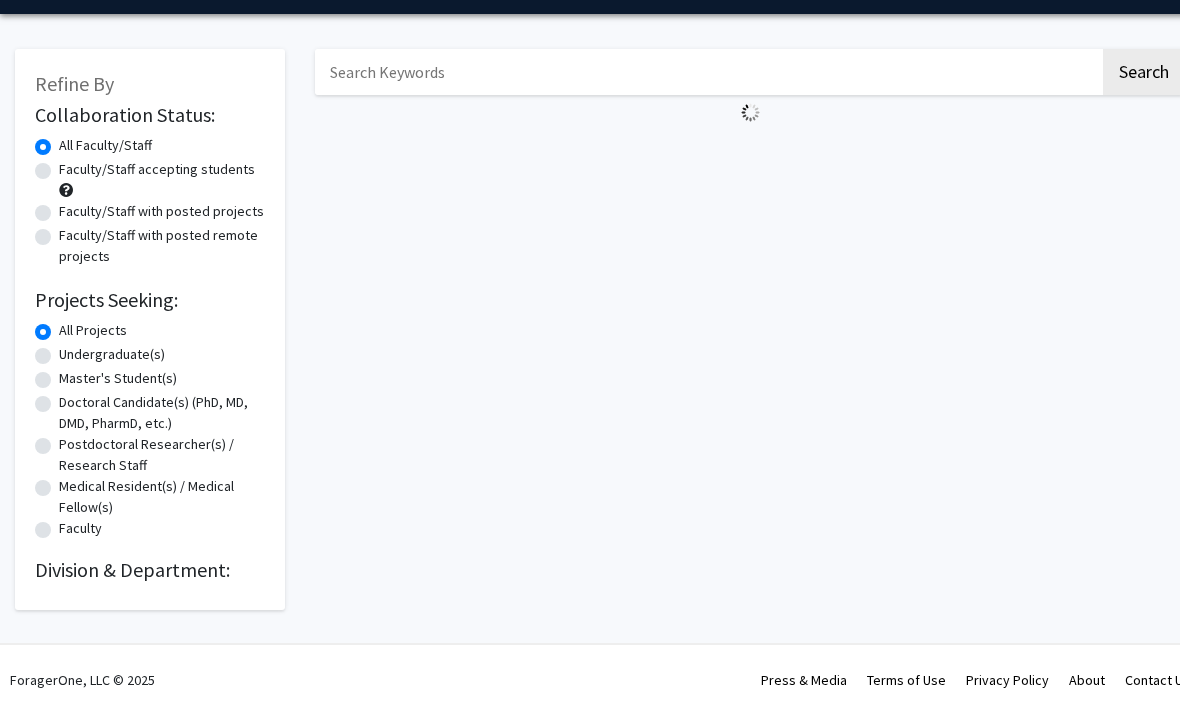 click on "Undergraduate(s)" 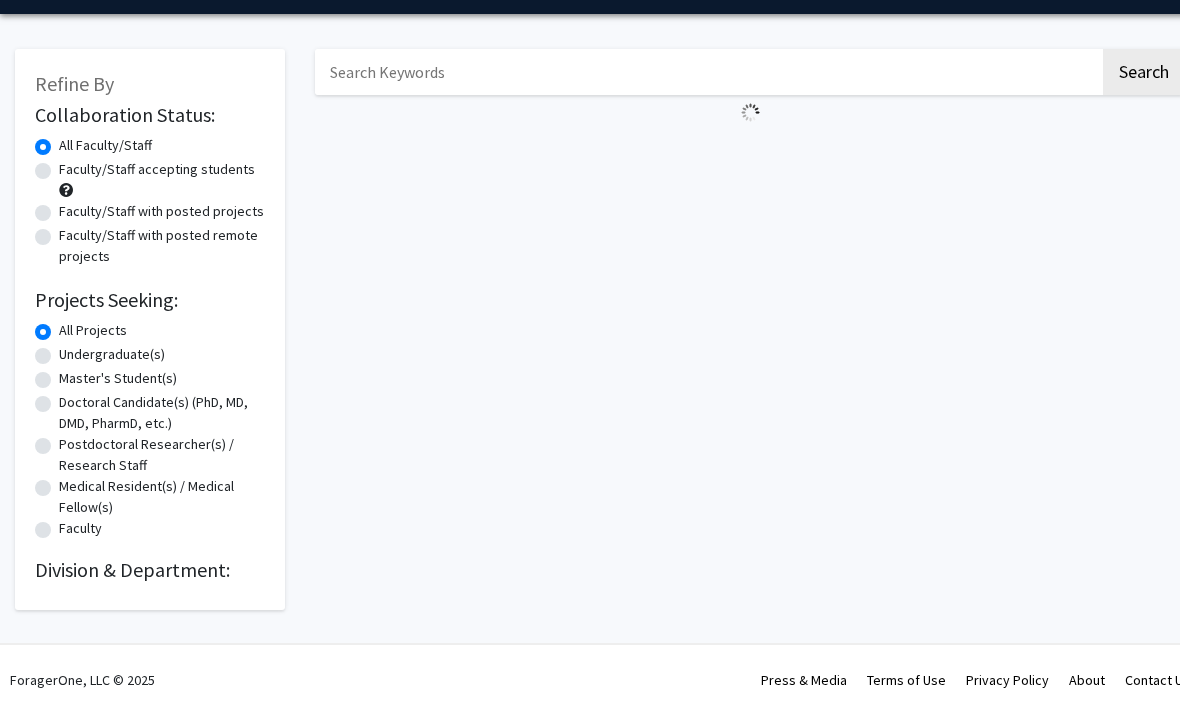 click on "Undergraduate(s)" at bounding box center (65, 350) 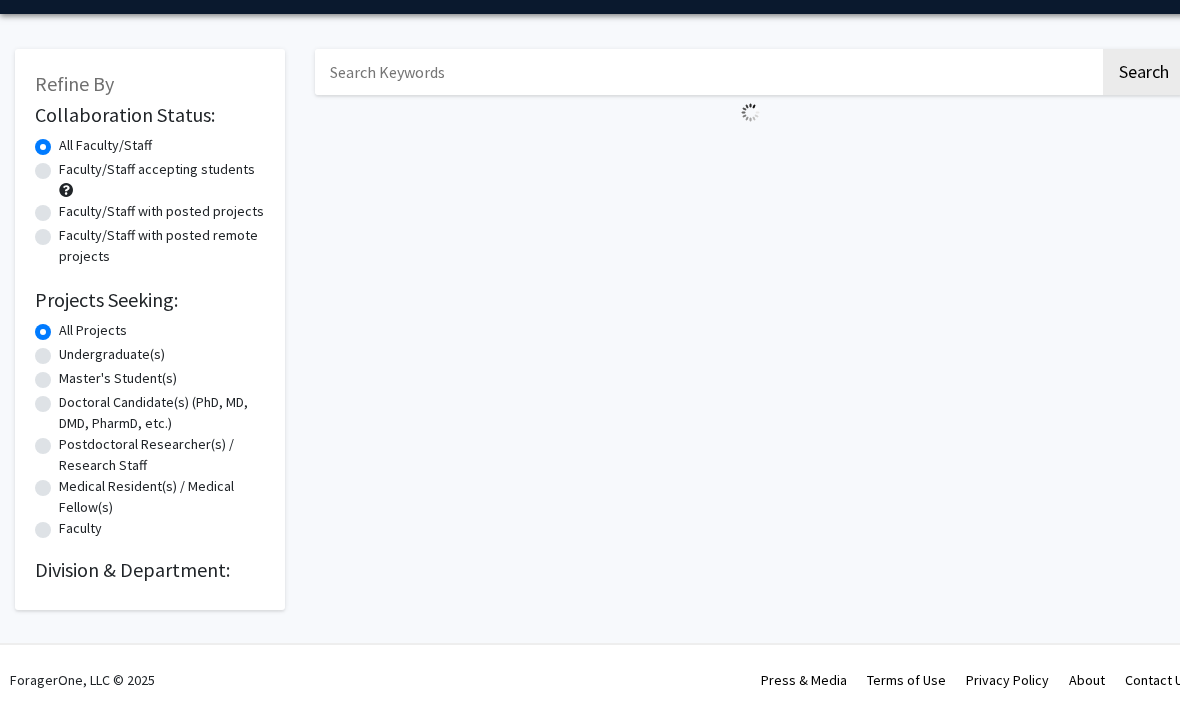 radio on "true" 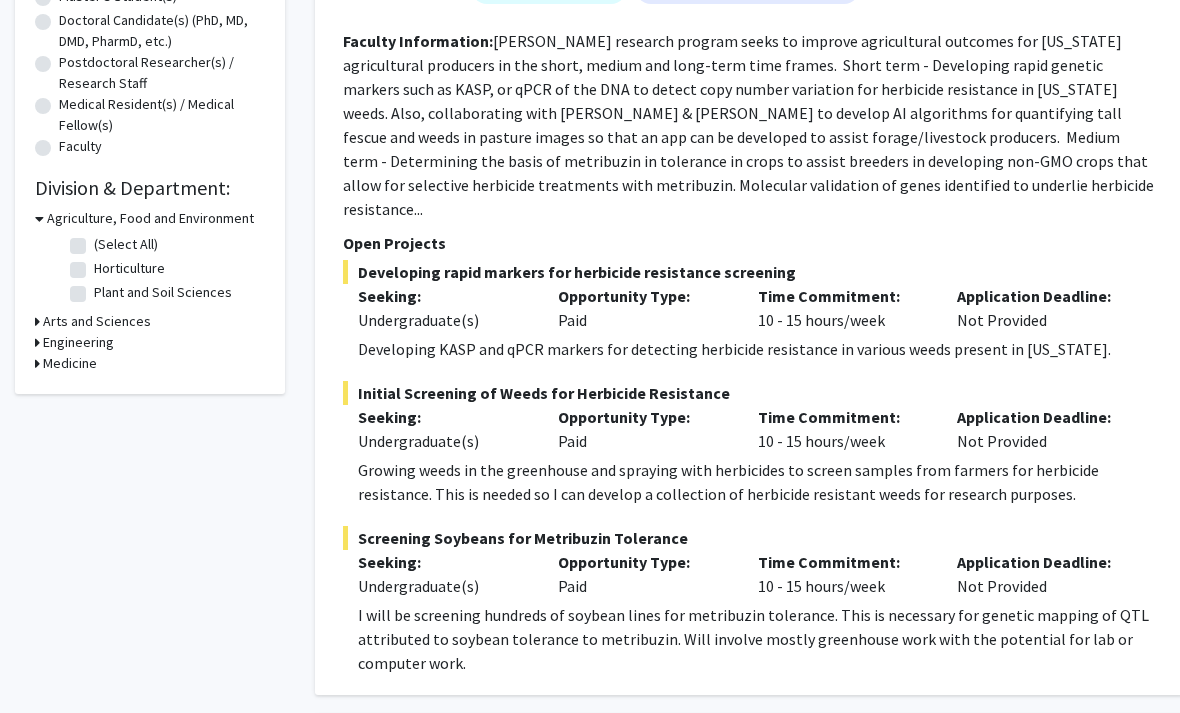 scroll, scrollTop: 443, scrollLeft: 0, axis: vertical 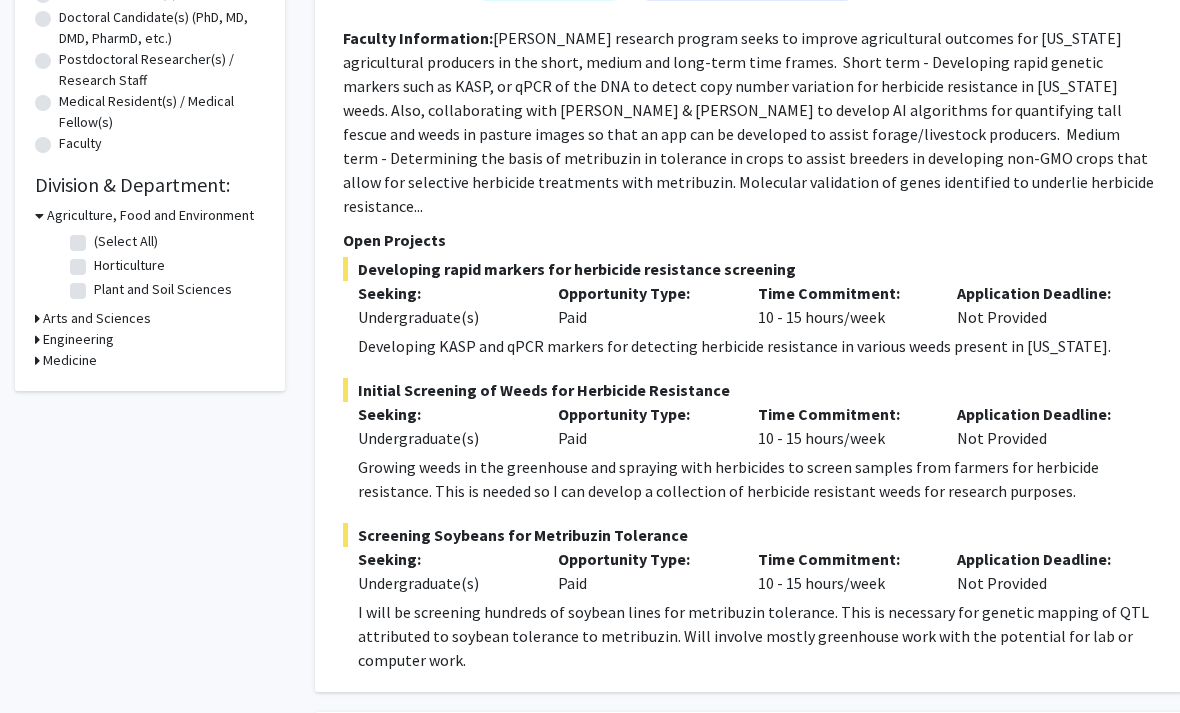 click on "Medicine" at bounding box center [70, 360] 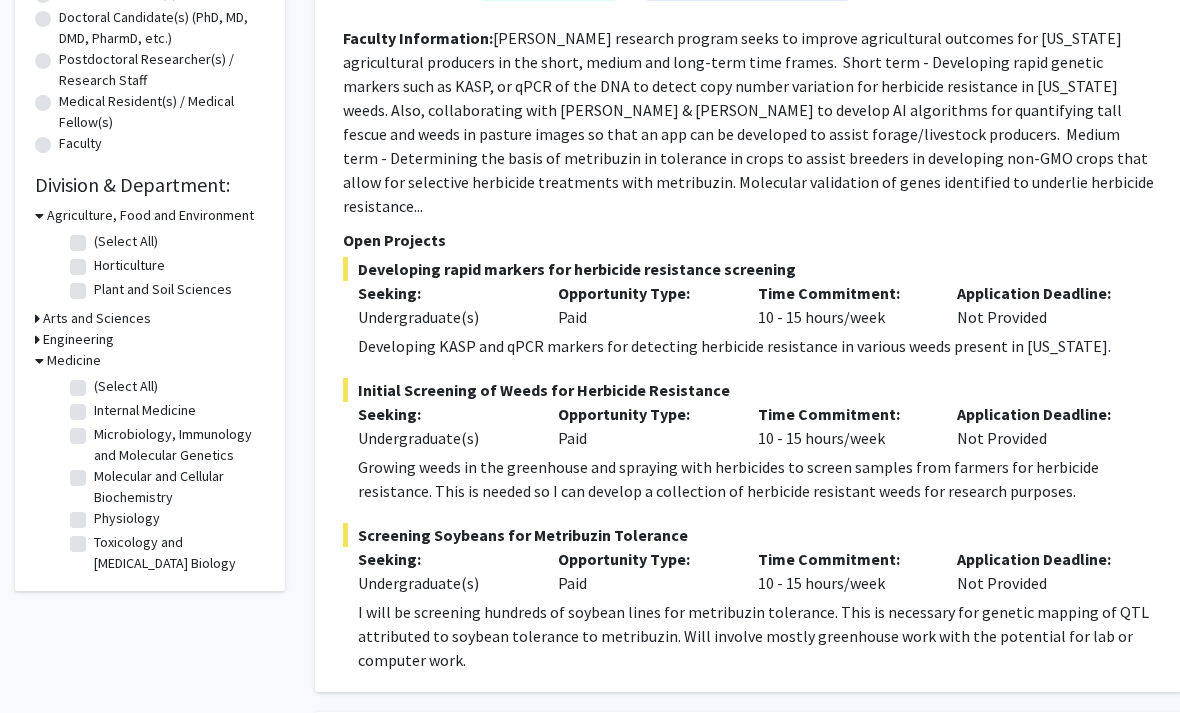 click on "(Select All)" 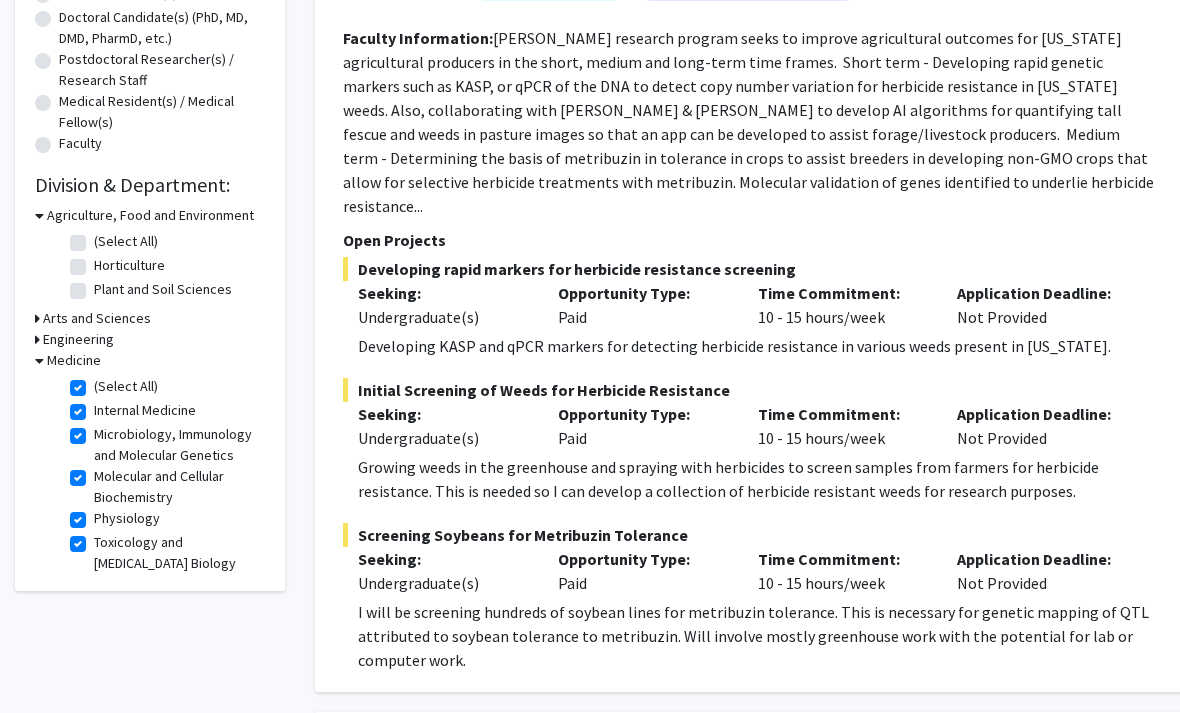 checkbox on "true" 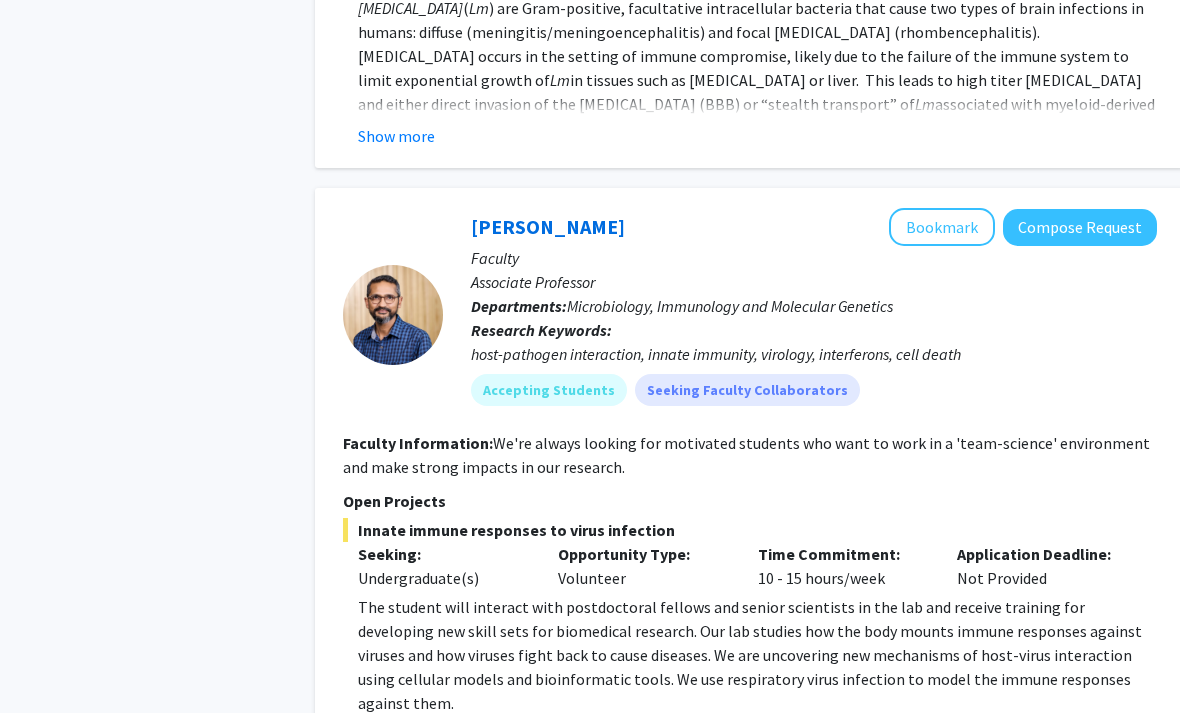 scroll, scrollTop: 4023, scrollLeft: 0, axis: vertical 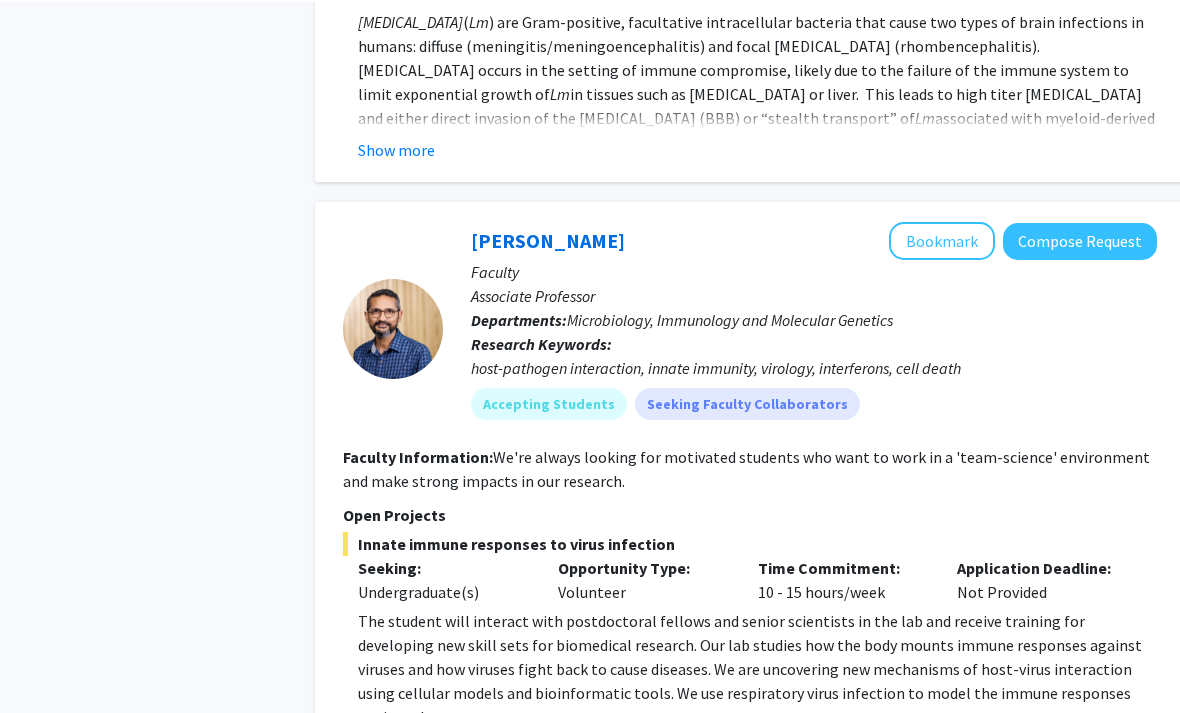 click on "Bookmark" 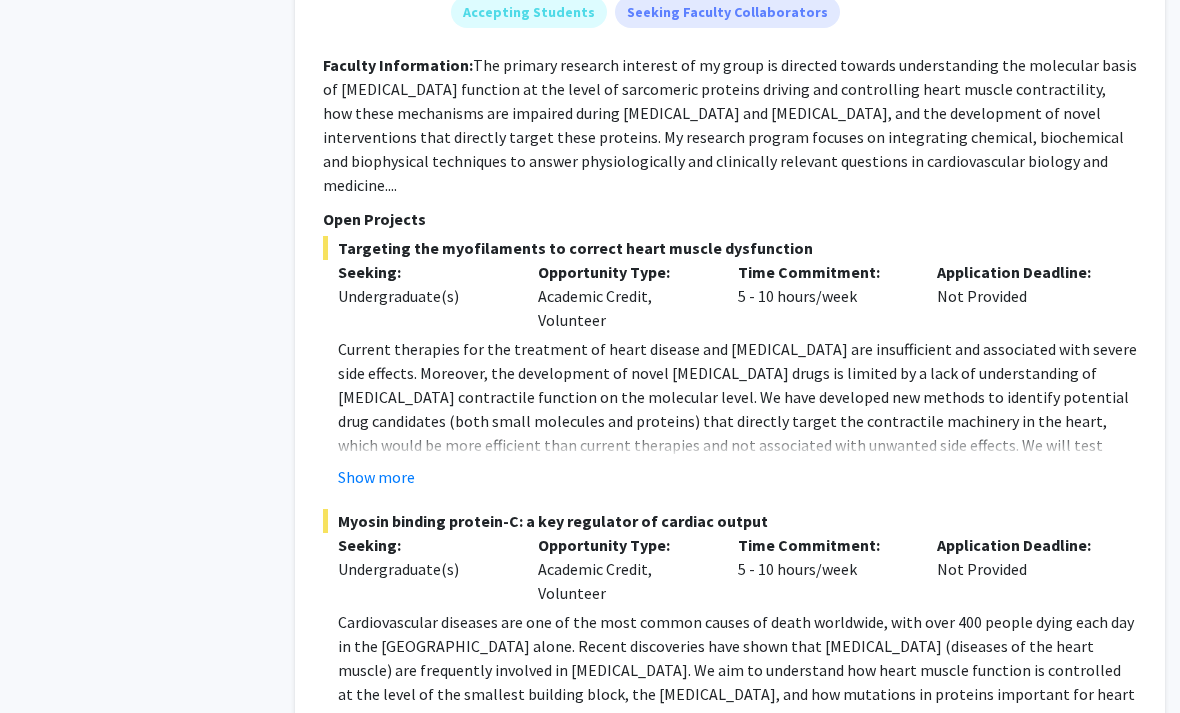 scroll, scrollTop: 2323, scrollLeft: 20, axis: both 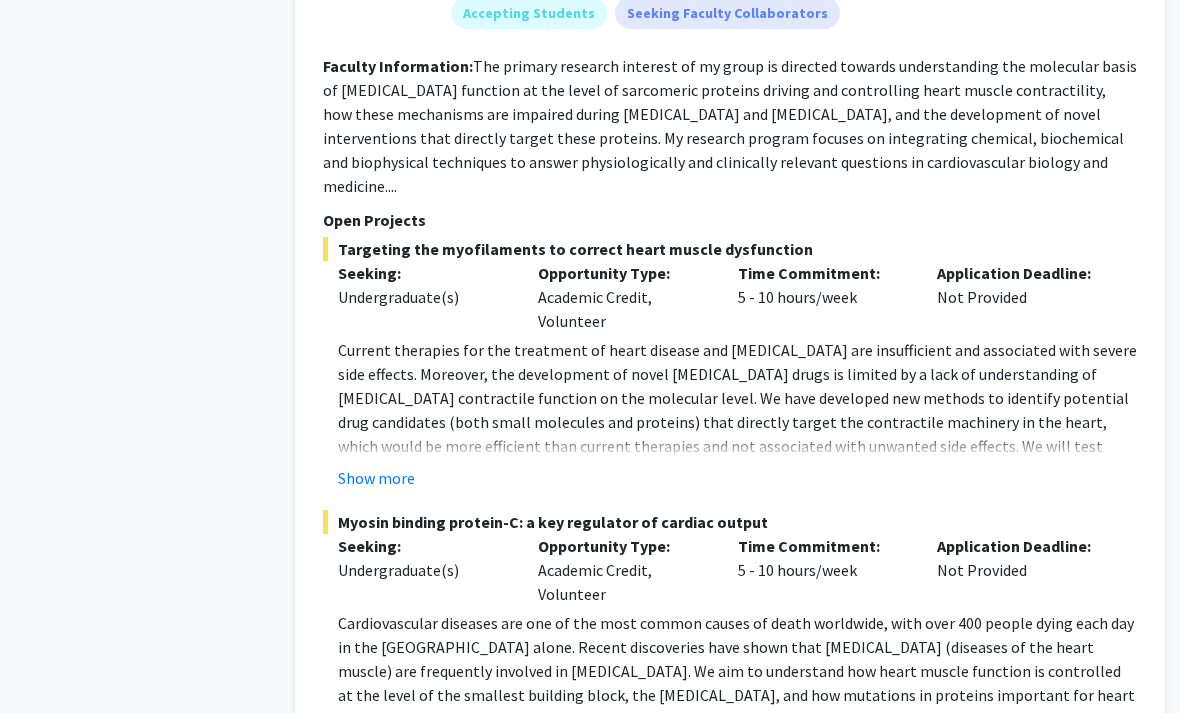 click on "Current therapies for the treatment of heart disease and [MEDICAL_DATA] are insufficient and associated with severe side effects. Moreover, the development of novel [MEDICAL_DATA] drugs is limited by a lack of understanding of [MEDICAL_DATA] contractile function on the molecular level. We have developed new methods to identify potential drug candidates (both small molecules and proteins) that directly target the contractile machinery in the heart, which would be more efficient than current therapies and not associated with unwanted side effects. We will test identified compounds in, in vitro and in vivo models towards their therapeutic potential and characterize their mode of action on the molecular level. This approach will allow us to develop more efficient drugs, which will be beneficial for both patients and the health-care system." 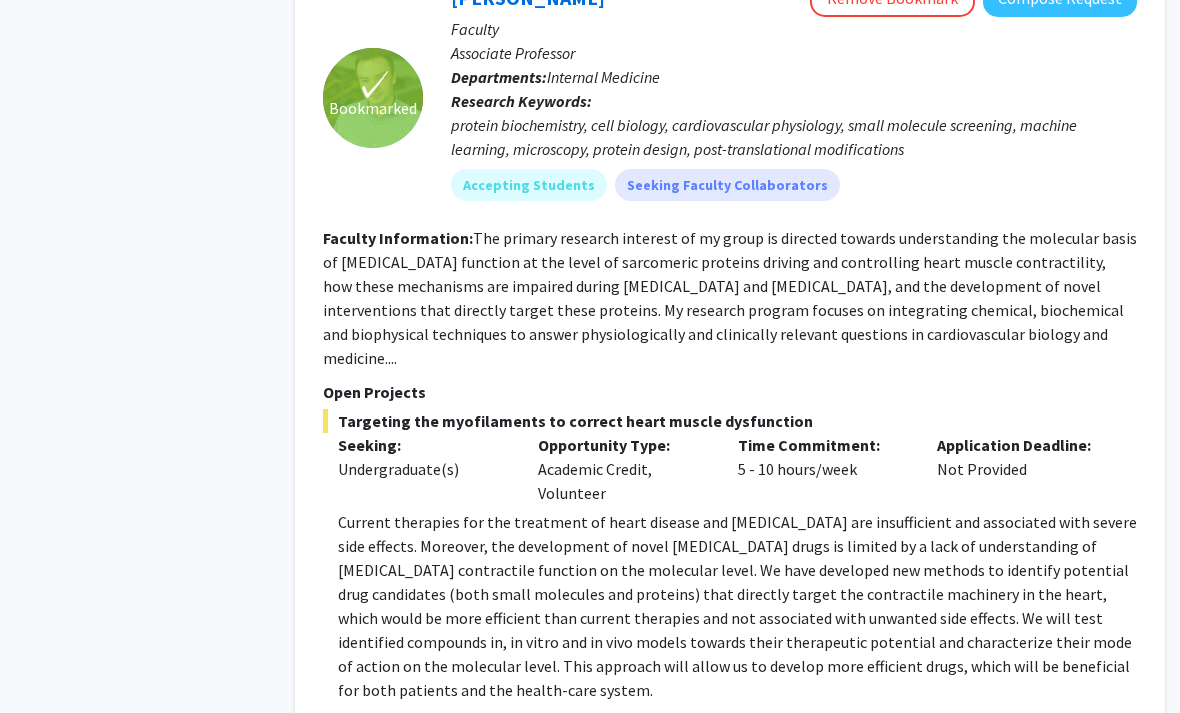 scroll, scrollTop: 2153, scrollLeft: 20, axis: both 